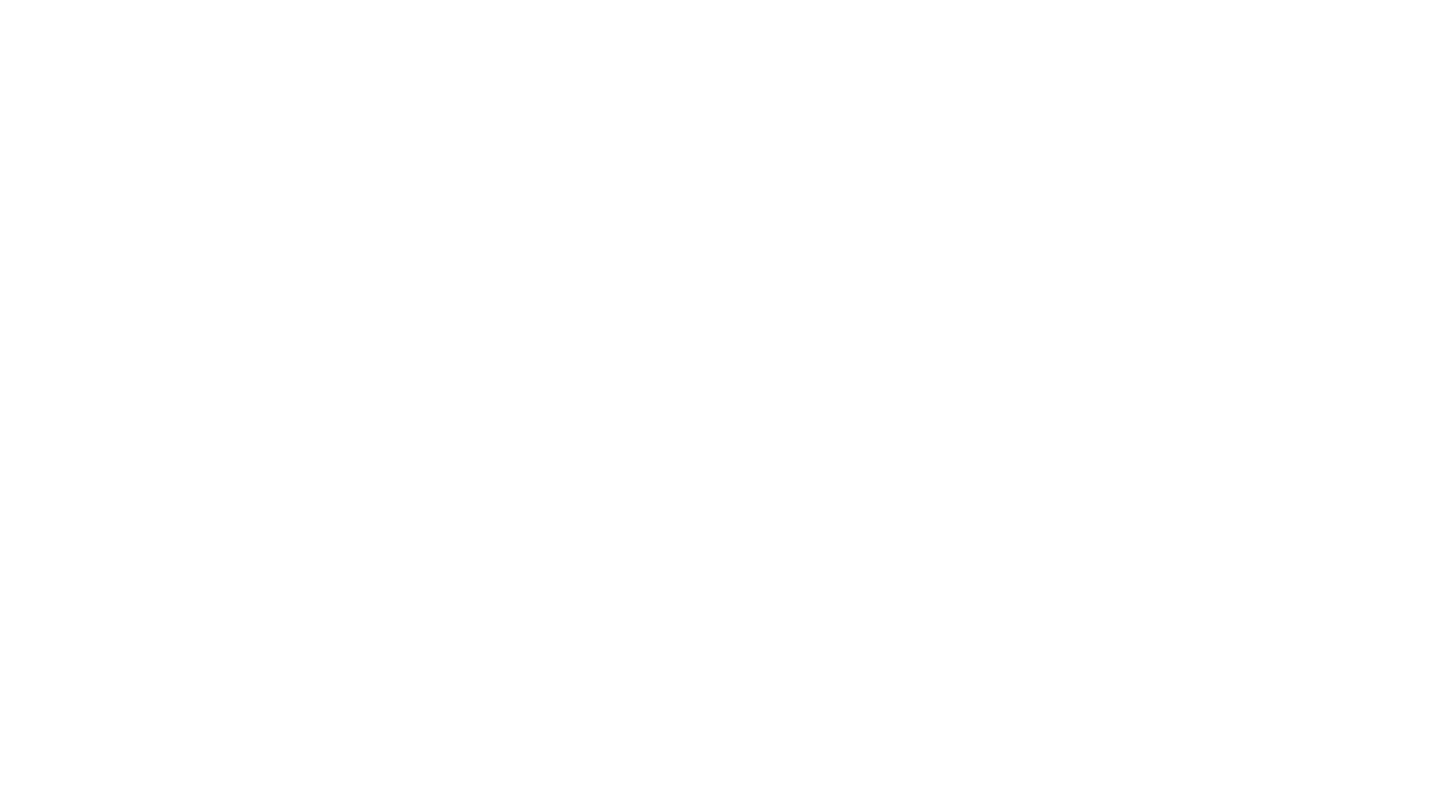 scroll, scrollTop: 0, scrollLeft: 0, axis: both 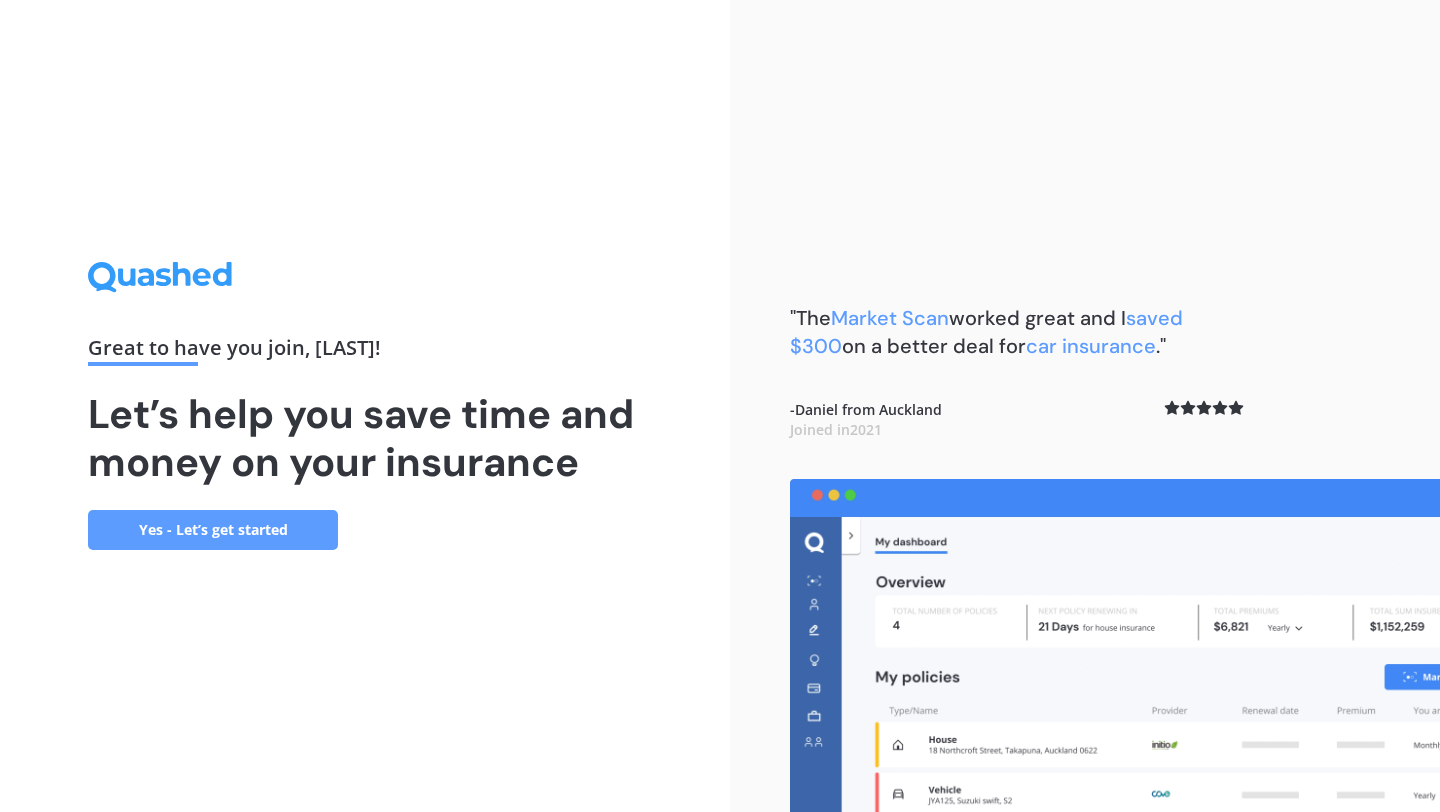 click on "Yes - Let’s get started" at bounding box center (213, 530) 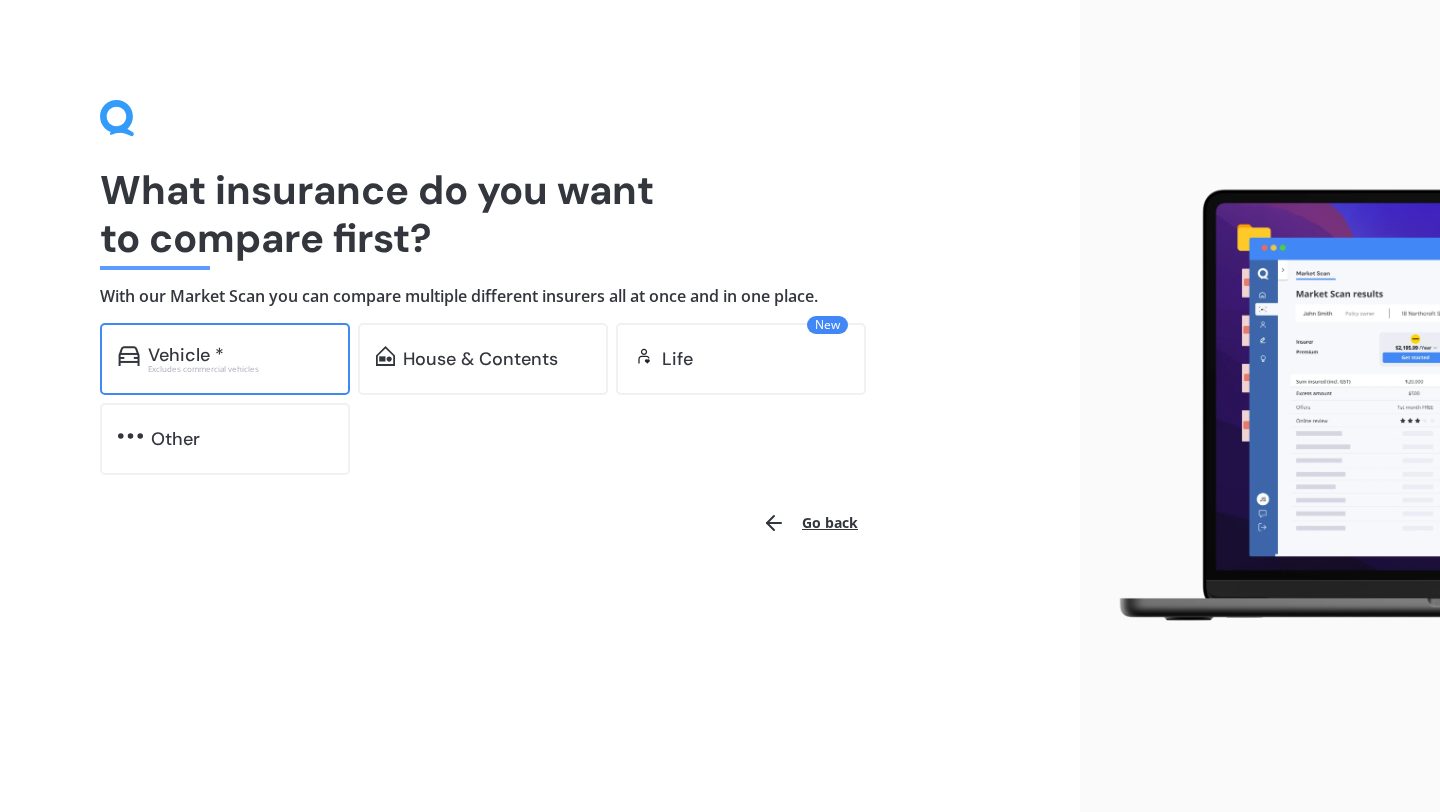 click on "Excludes commercial vehicles" at bounding box center [240, 369] 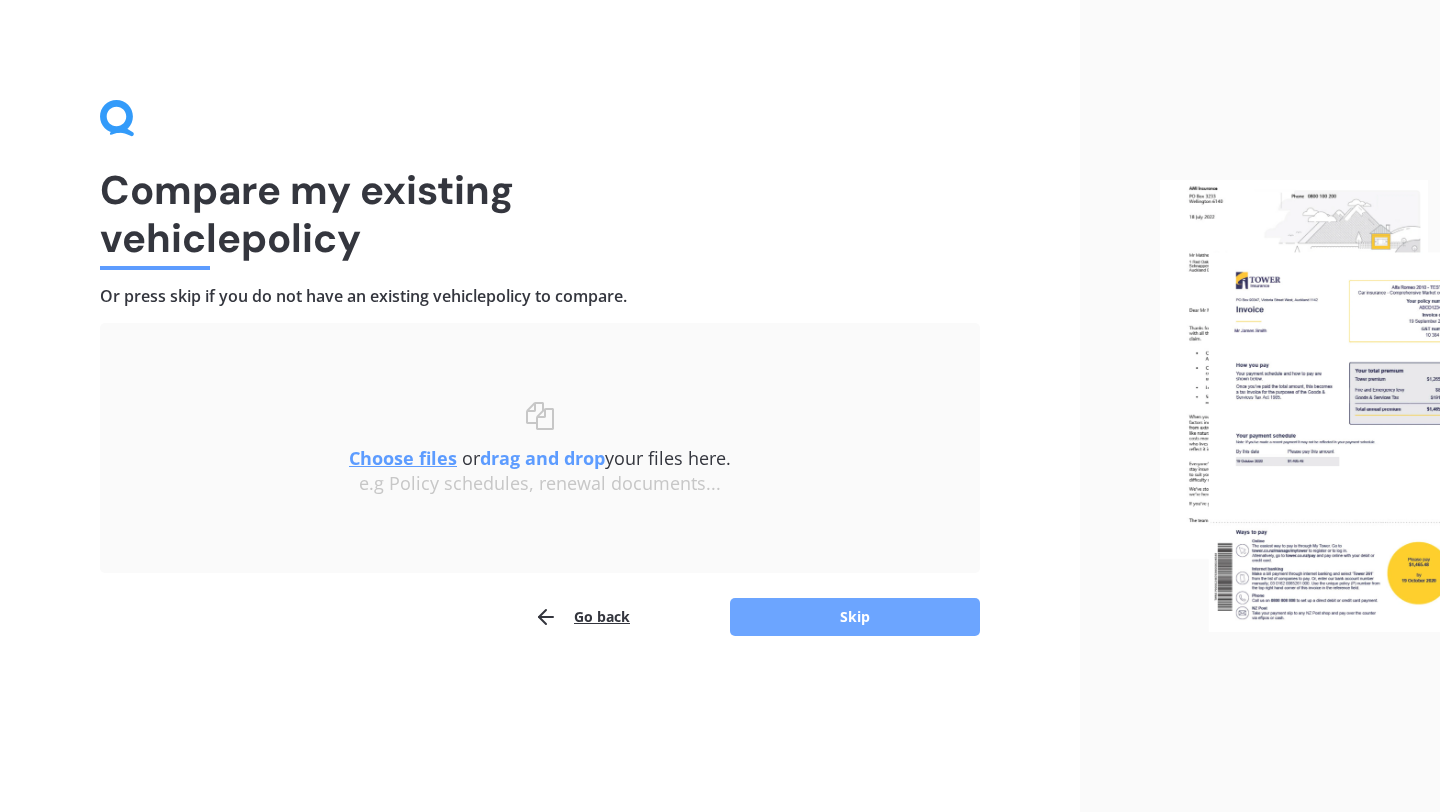 click on "Skip" at bounding box center (855, 617) 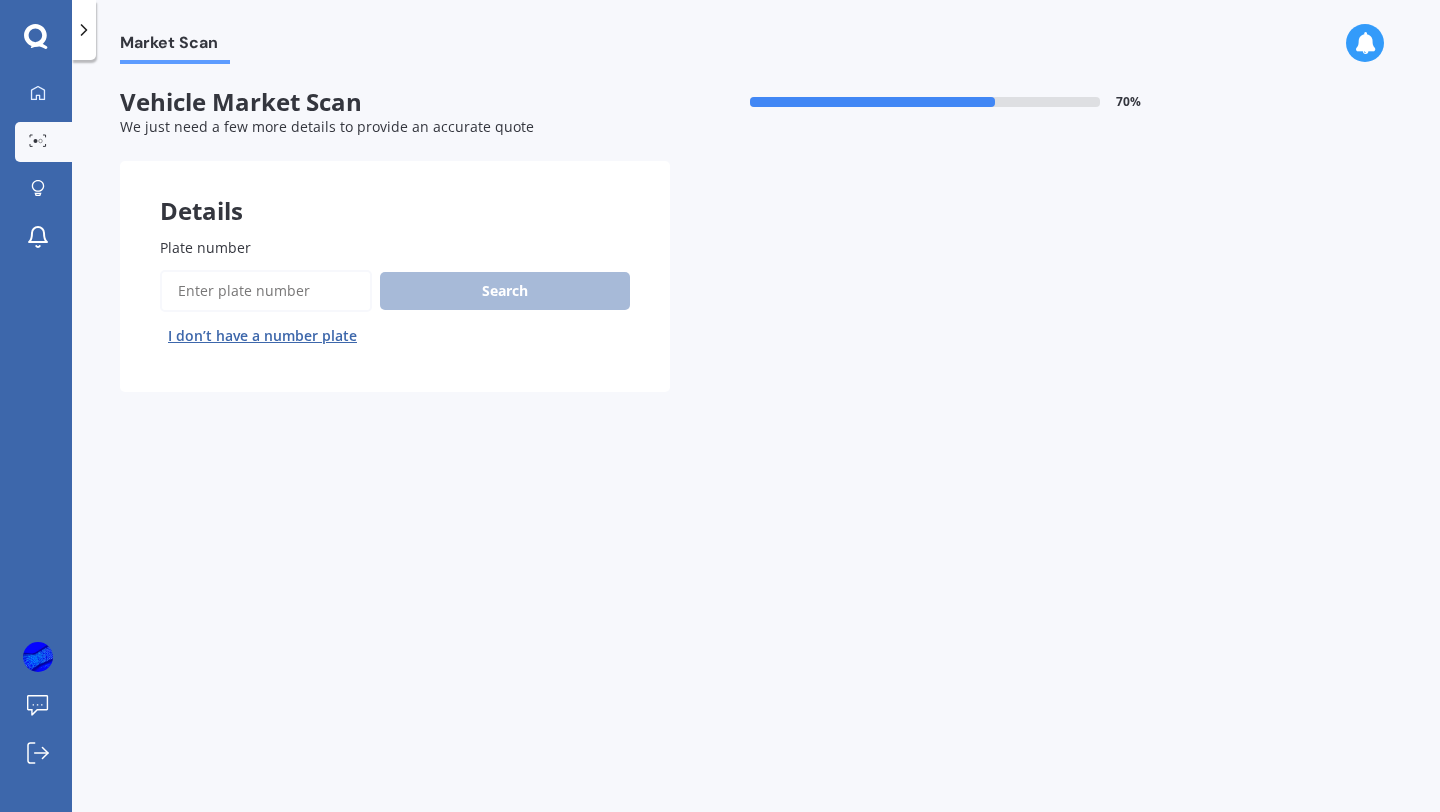click on "Plate number" at bounding box center [266, 291] 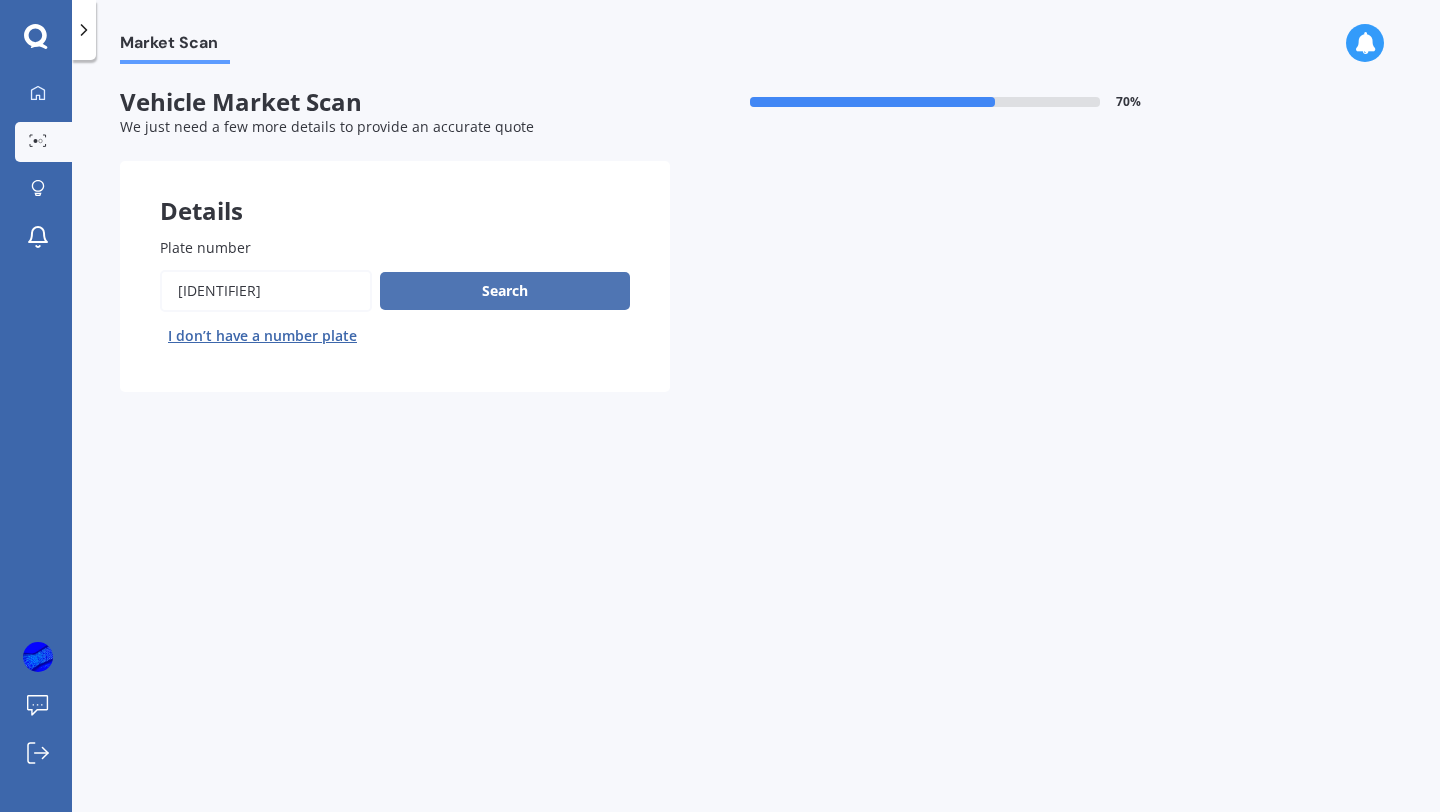type on "[IDENTIFIER]" 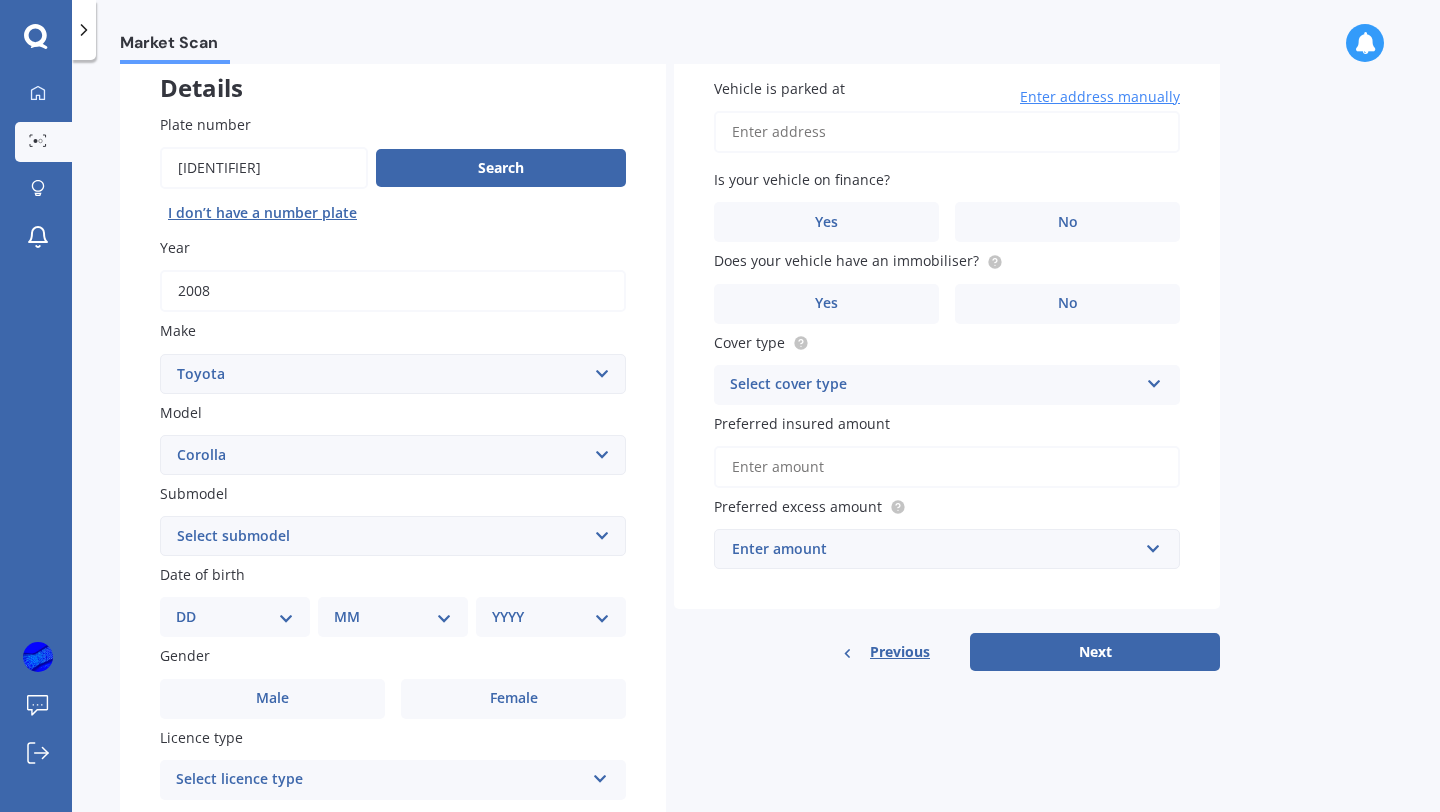 scroll, scrollTop: 130, scrollLeft: 0, axis: vertical 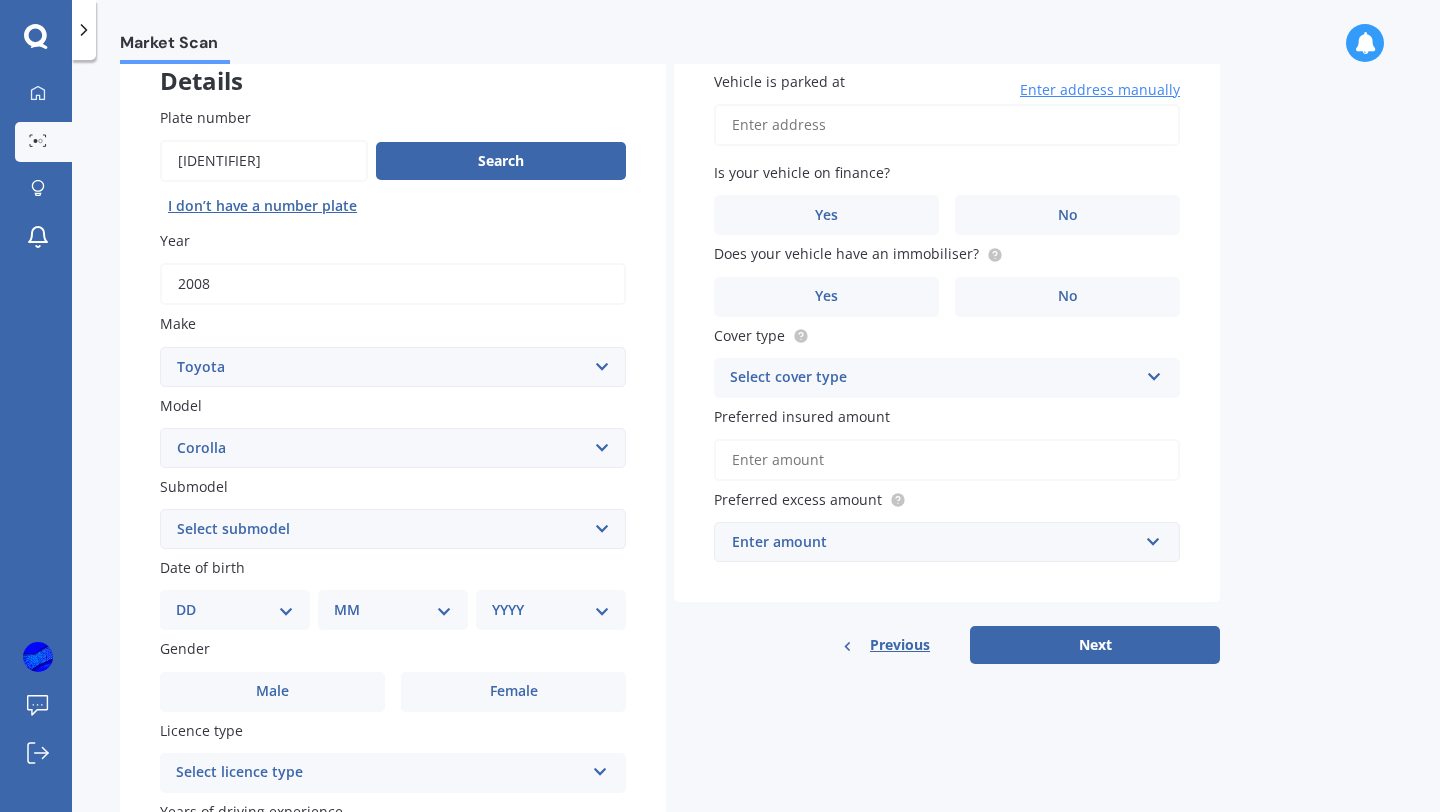 click on "Select submodel (All other) Axio Diesel Fielder 2WD Fielder 4WD FXGT GL GLX 1.8 GLX Sedan GS GTI GTI Sports GX 1.6 GX 1.8 GX CVT Hatch GX Sedan GX Wagon auto GX Wagon manual Hatch Hybrid Hybrid Levin 1.6 Levin SX Hatch Levin ZR Hatch Runx SE 1.5 Sportivo Non Turbo 1.8 Litre Sportivo Turbo 1.8 Litre Sprinter Sprinter GT Touring 4WD wagon Touring S/W Touring Wagon Hybrid TS 1.8 Van XL ZR Sedan" at bounding box center (393, 529) 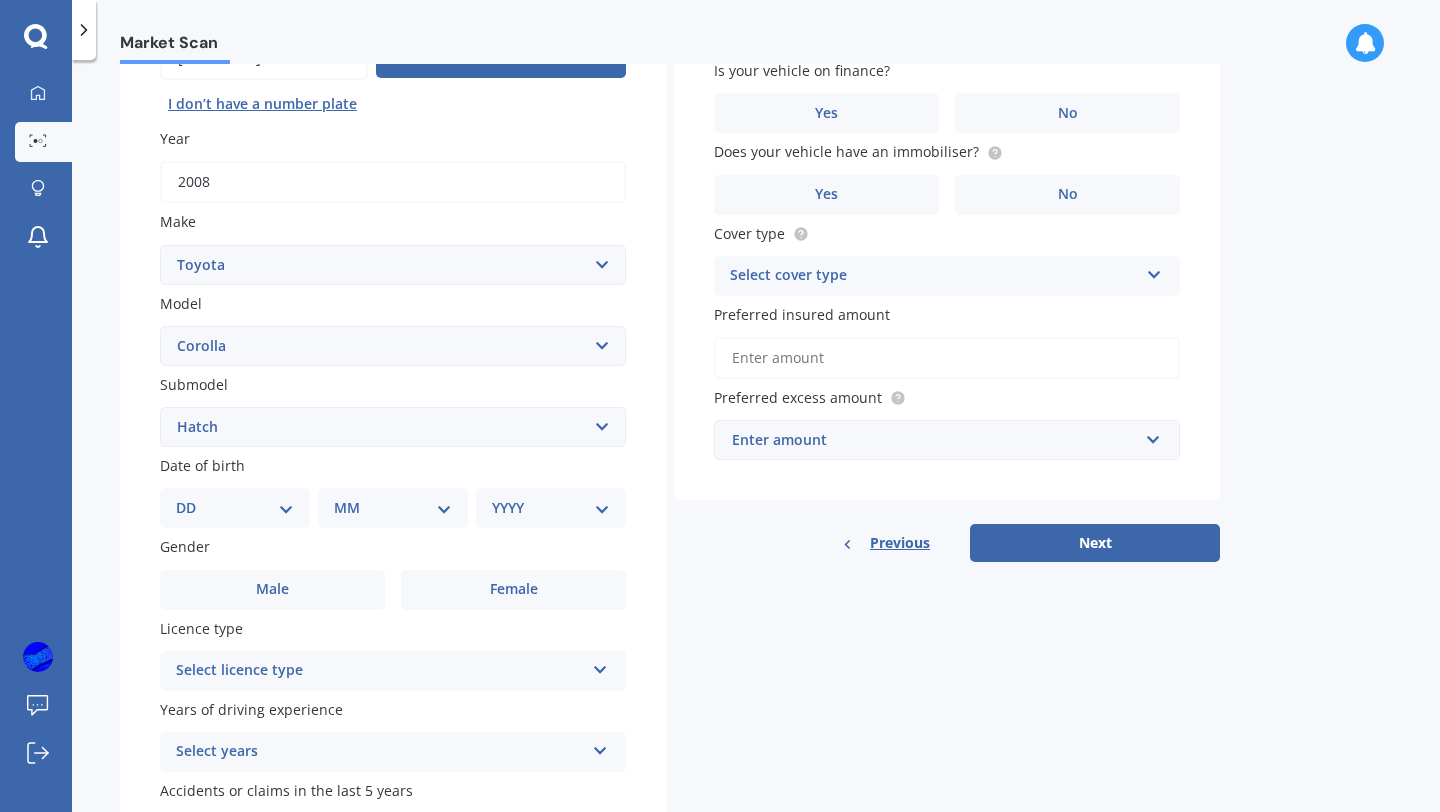 scroll, scrollTop: 258, scrollLeft: 0, axis: vertical 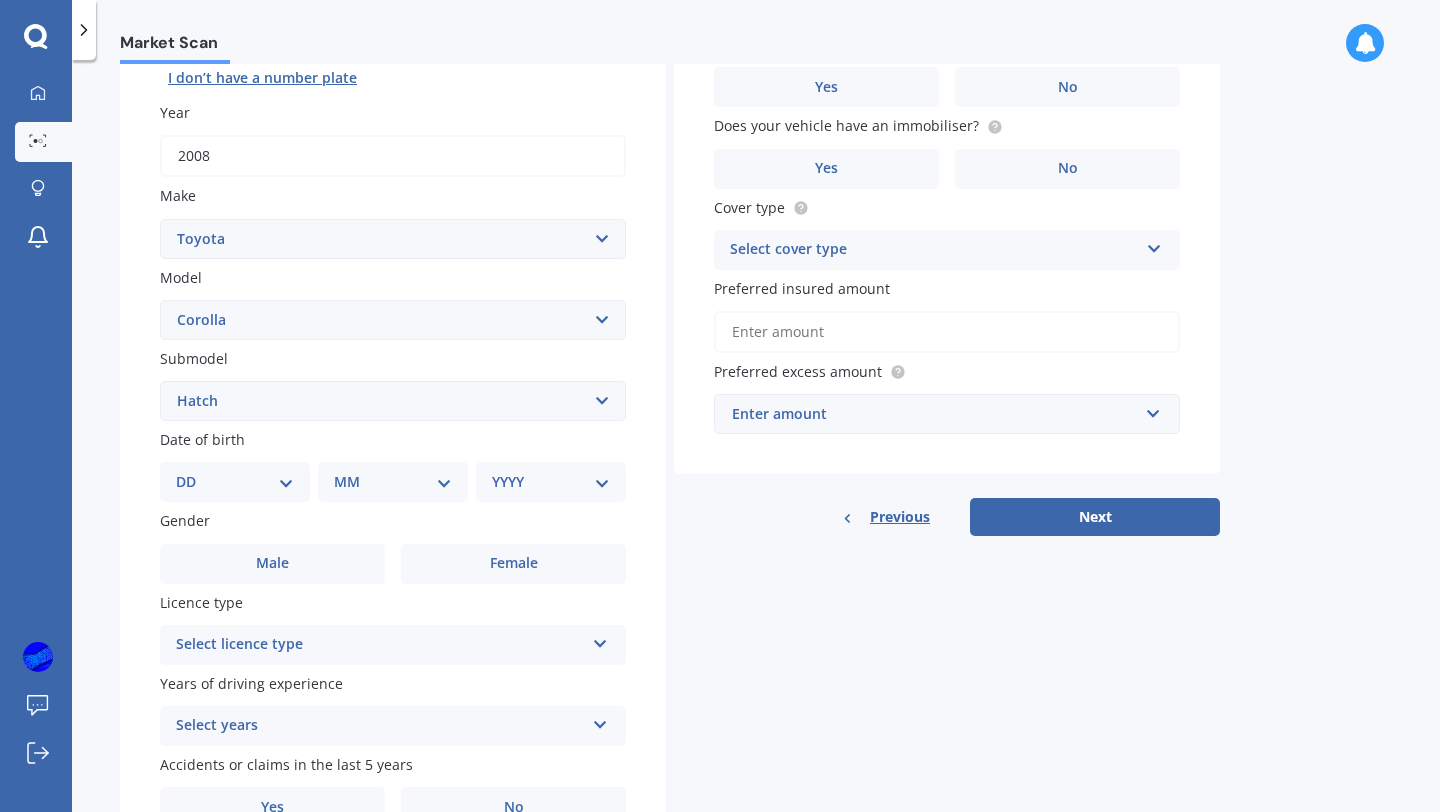 click on "DD 01 02 03 04 05 06 07 08 09 10 11 12 13 14 15 16 17 18 19 20 21 22 23 24 25 26 27 28 29 30 31" at bounding box center [235, 482] 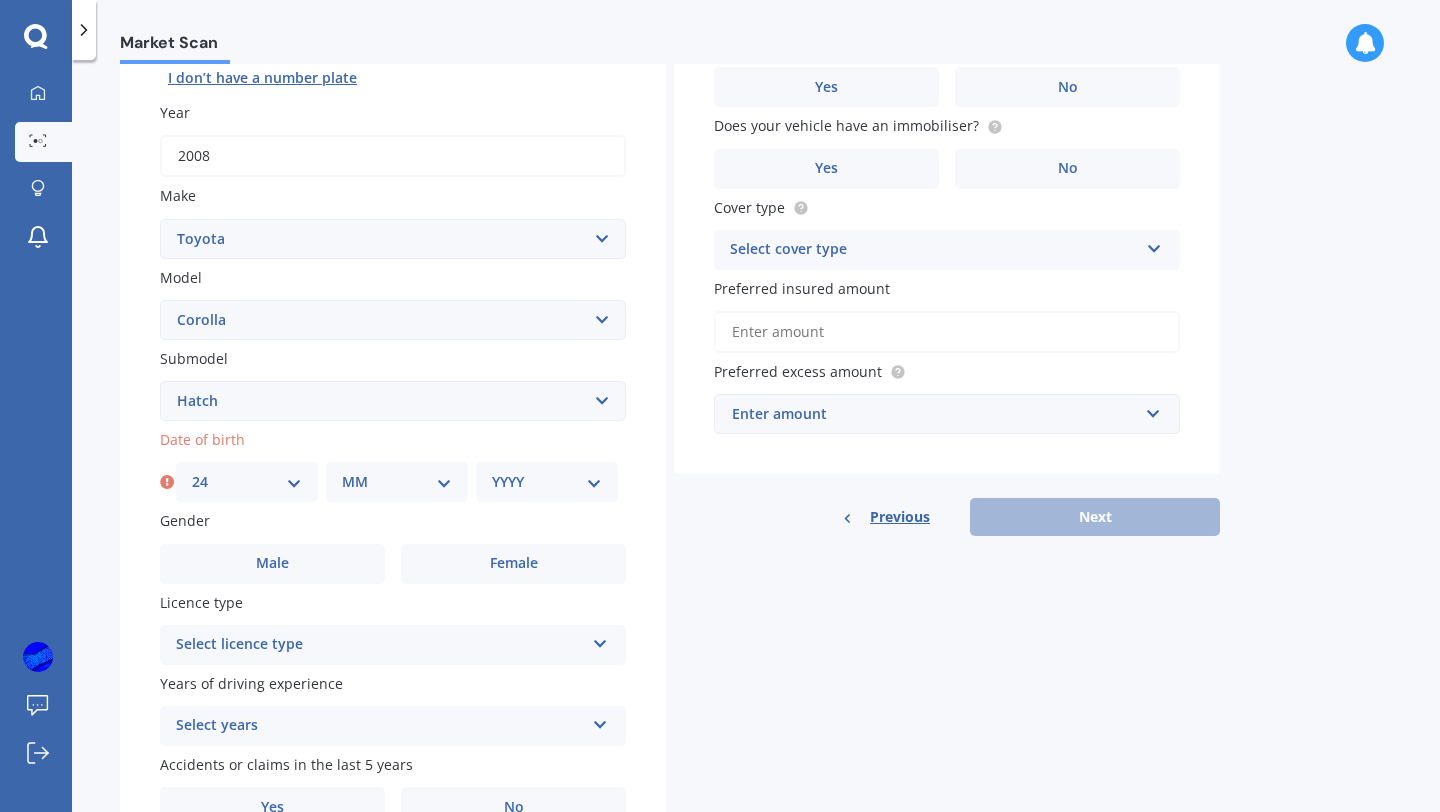 click on "MM 01 02 03 04 05 06 07 08 09 10 11 12" at bounding box center [397, 482] 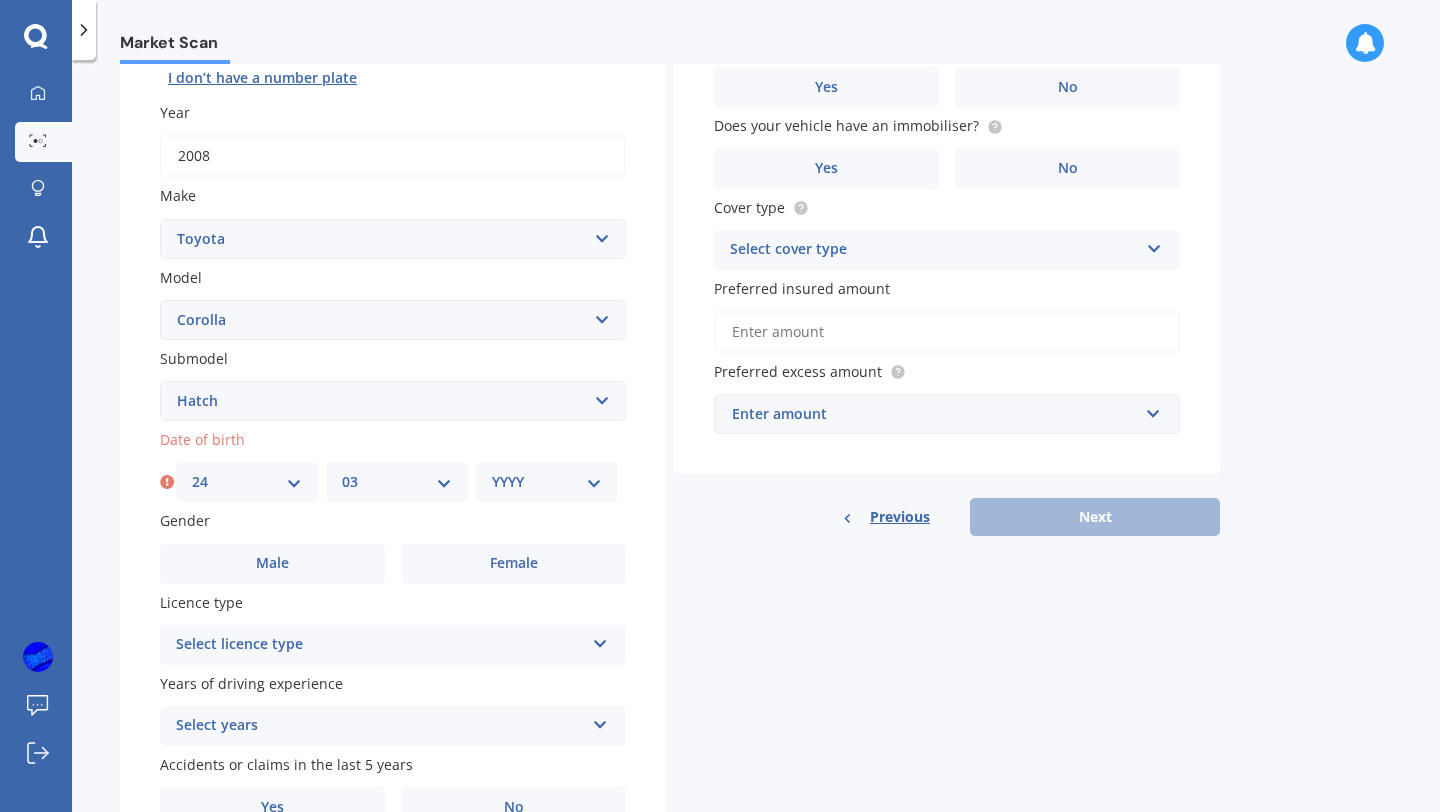 click on "YYYY 2025 2024 2023 2022 2021 2020 2019 2018 2017 2016 2015 2014 2013 2012 2011 2010 2009 2008 2007 2006 2005 2004 2003 2002 2001 2000 1999 1998 1997 1996 1995 1994 1993 1992 1991 1990 1989 1988 1987 1986 1985 1984 1983 1982 1981 1980 1979 1978 1977 1976 1975 1974 1973 1972 1971 1970 1969 1968 1967 1966 1965 1964 1963 1962 1961 1960 1959 1958 1957 1956 1955 1954 1953 1952 1951 1950 1949 1948 1947 1946 1945 1944 1943 1942 1941 1940 1939 1938 1937 1936 1935 1934 1933 1932 1931 1930 1929 1928 1927 1926" at bounding box center [547, 482] 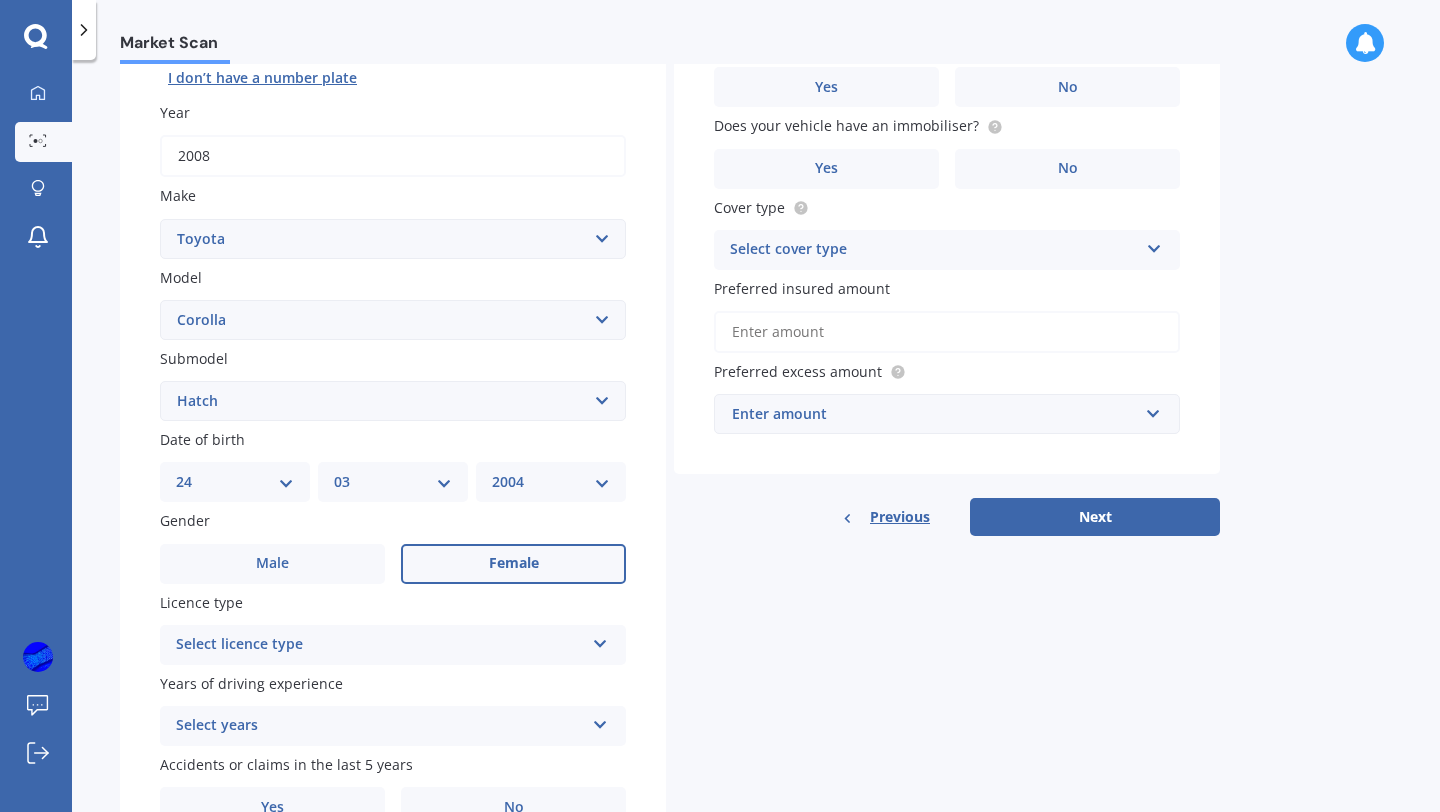 click on "Female" at bounding box center (513, 564) 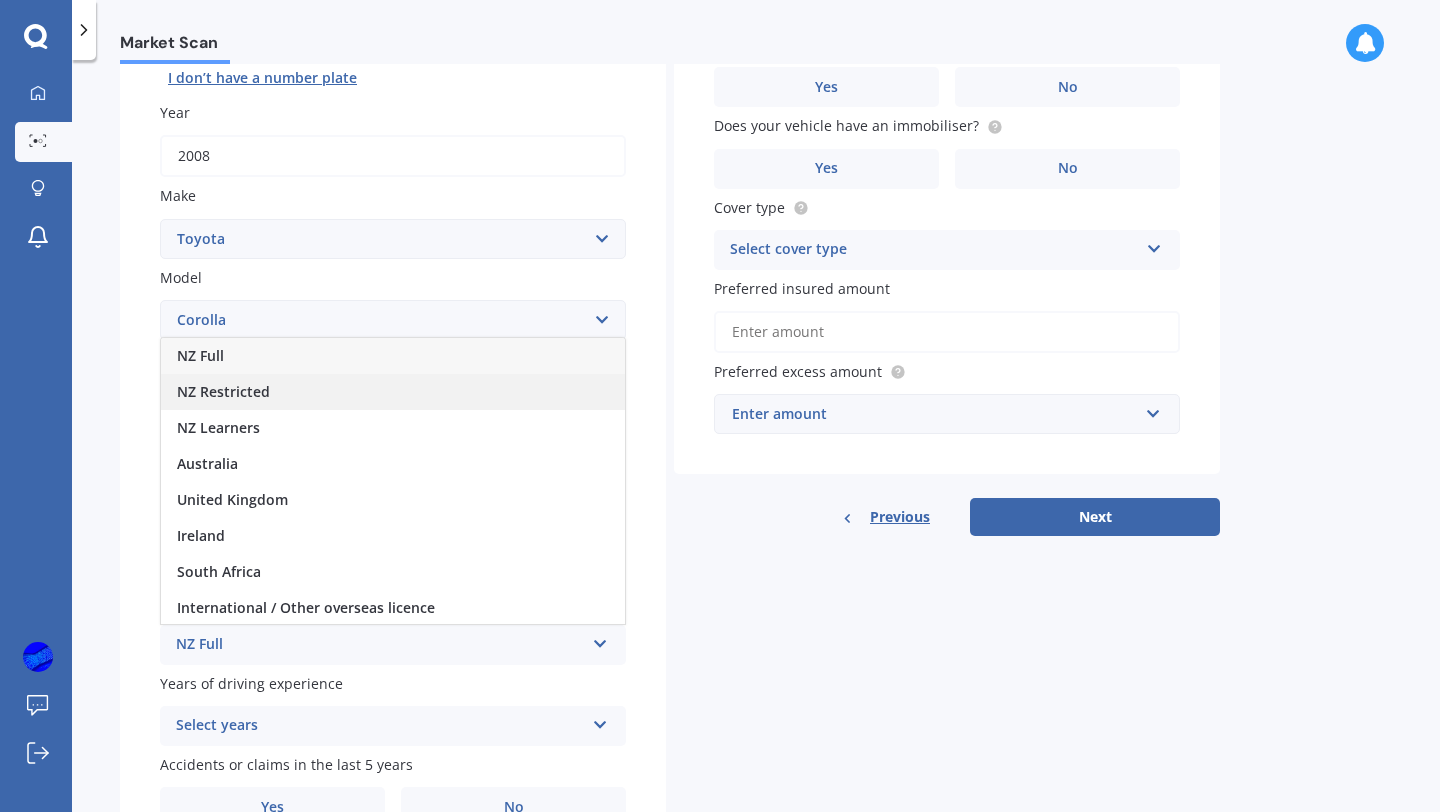 click on "NZ Restricted" at bounding box center (393, 392) 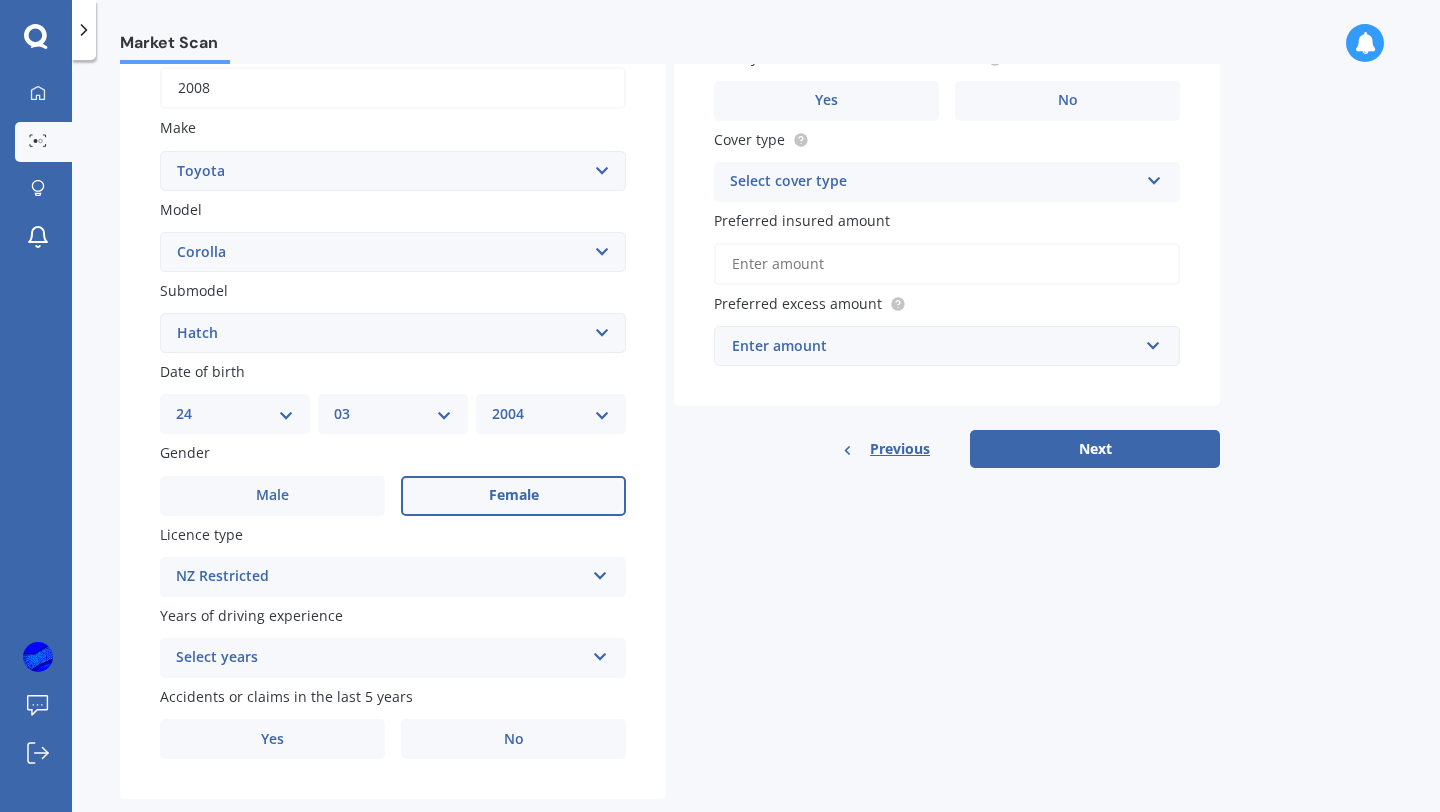 scroll, scrollTop: 370, scrollLeft: 0, axis: vertical 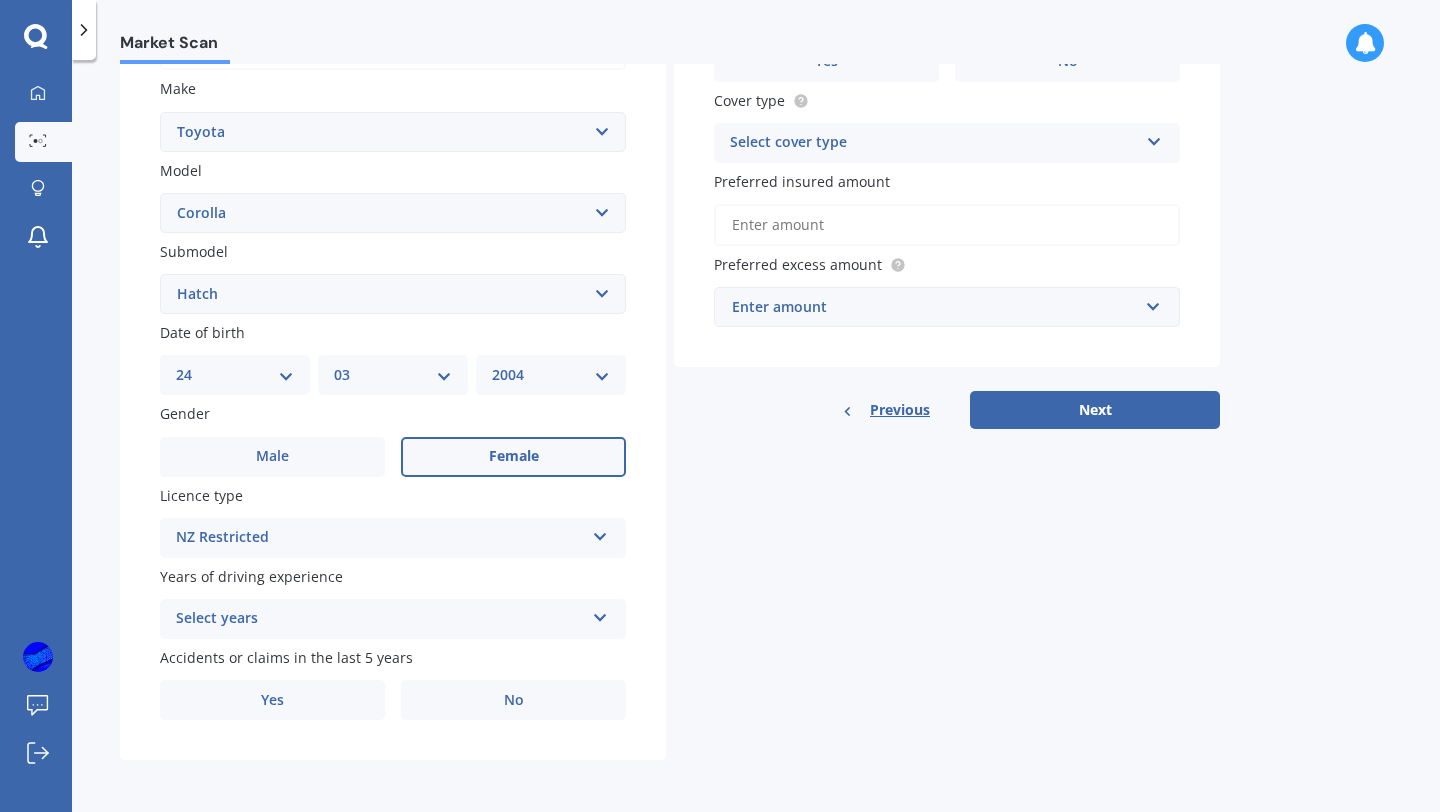 click on "Select years" at bounding box center (380, 619) 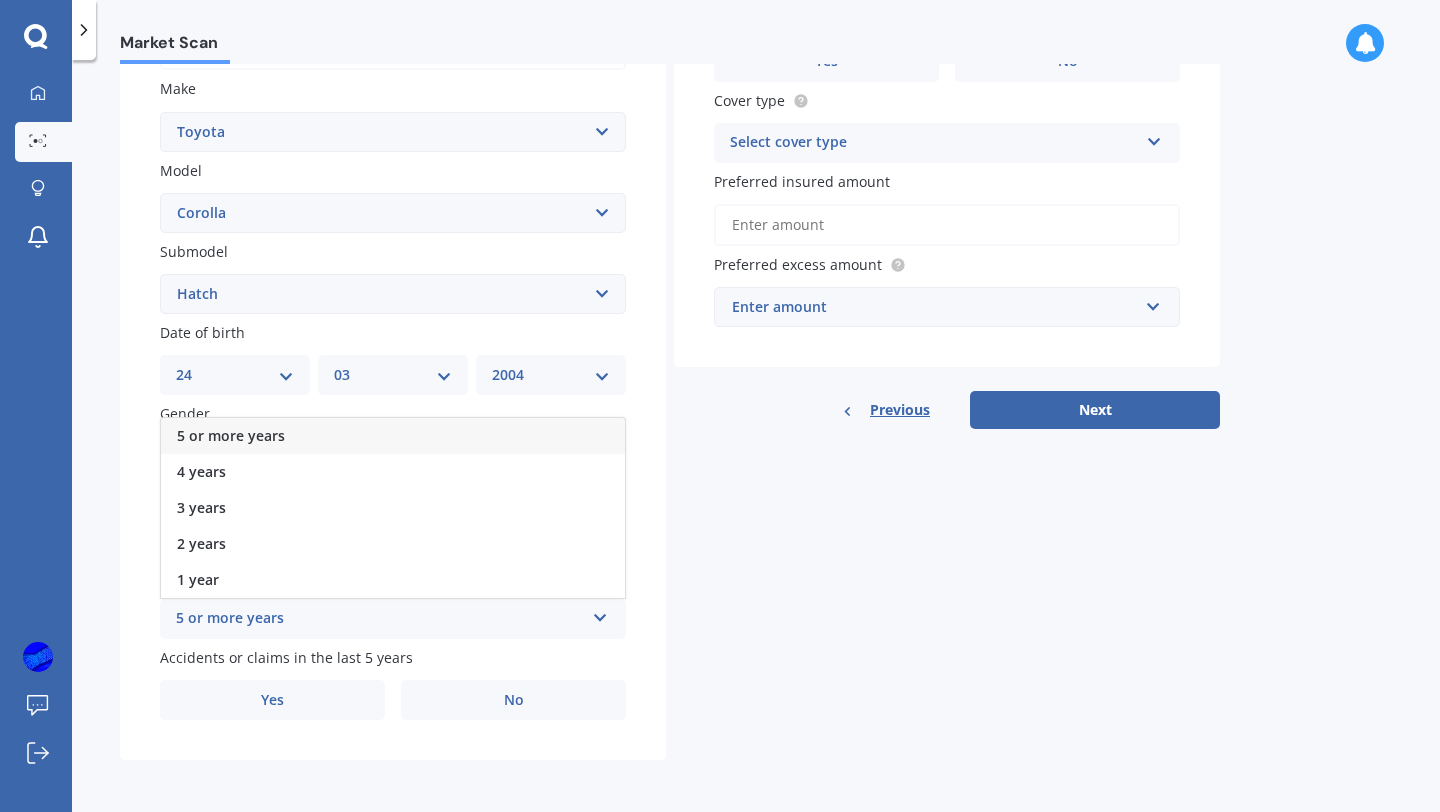 click on "5 or more years" at bounding box center (380, 619) 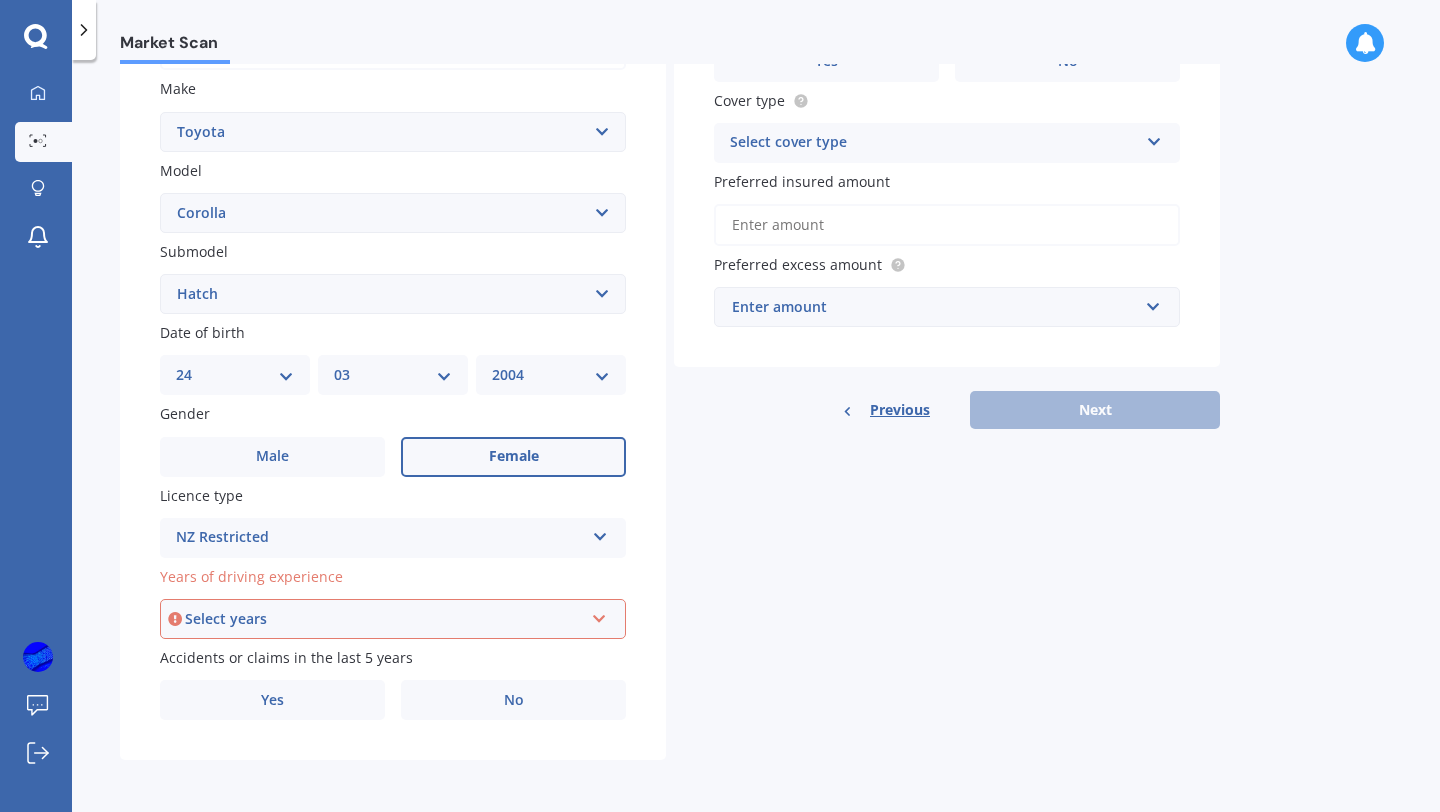 click on "Select years" at bounding box center (384, 619) 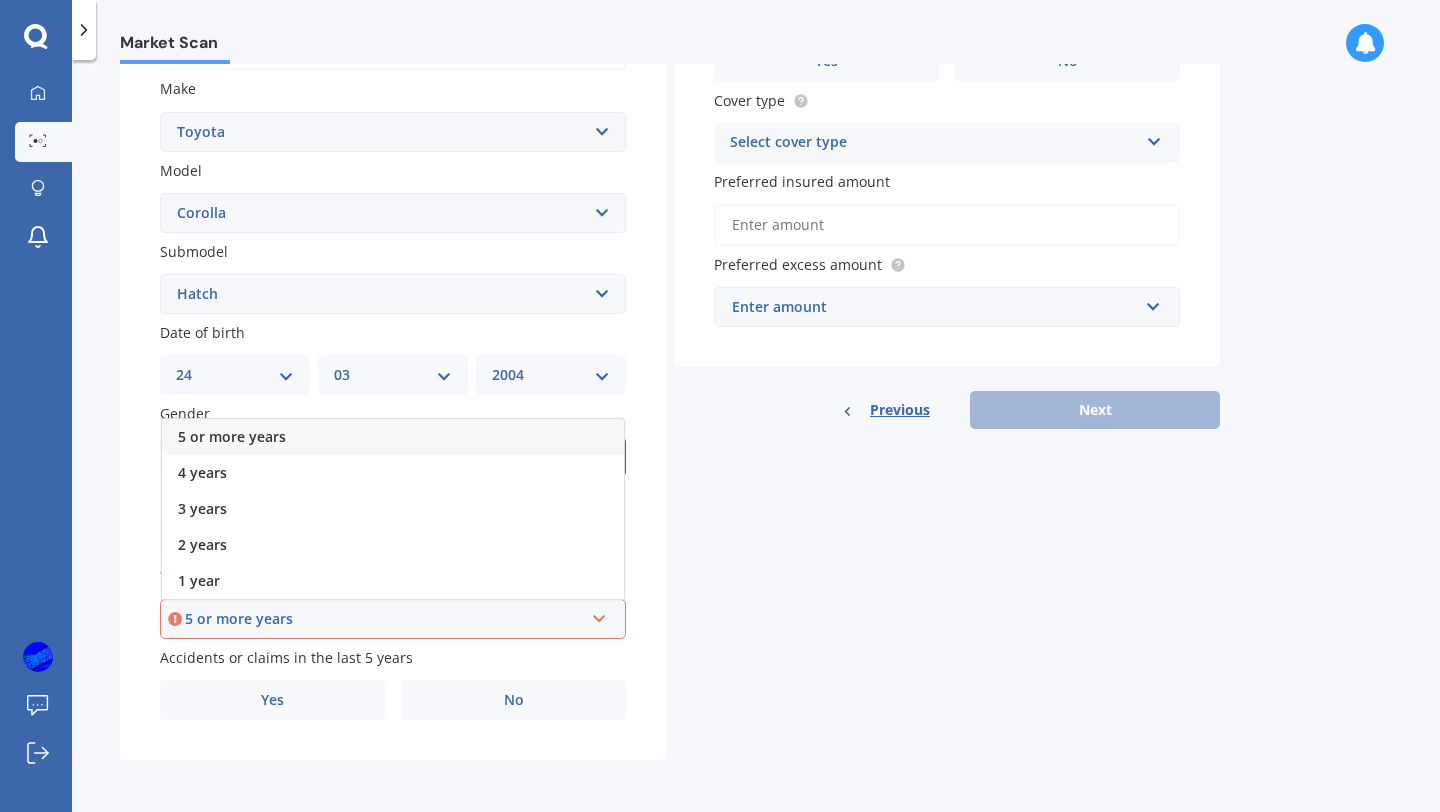 click on "5 or more years" at bounding box center [393, 437] 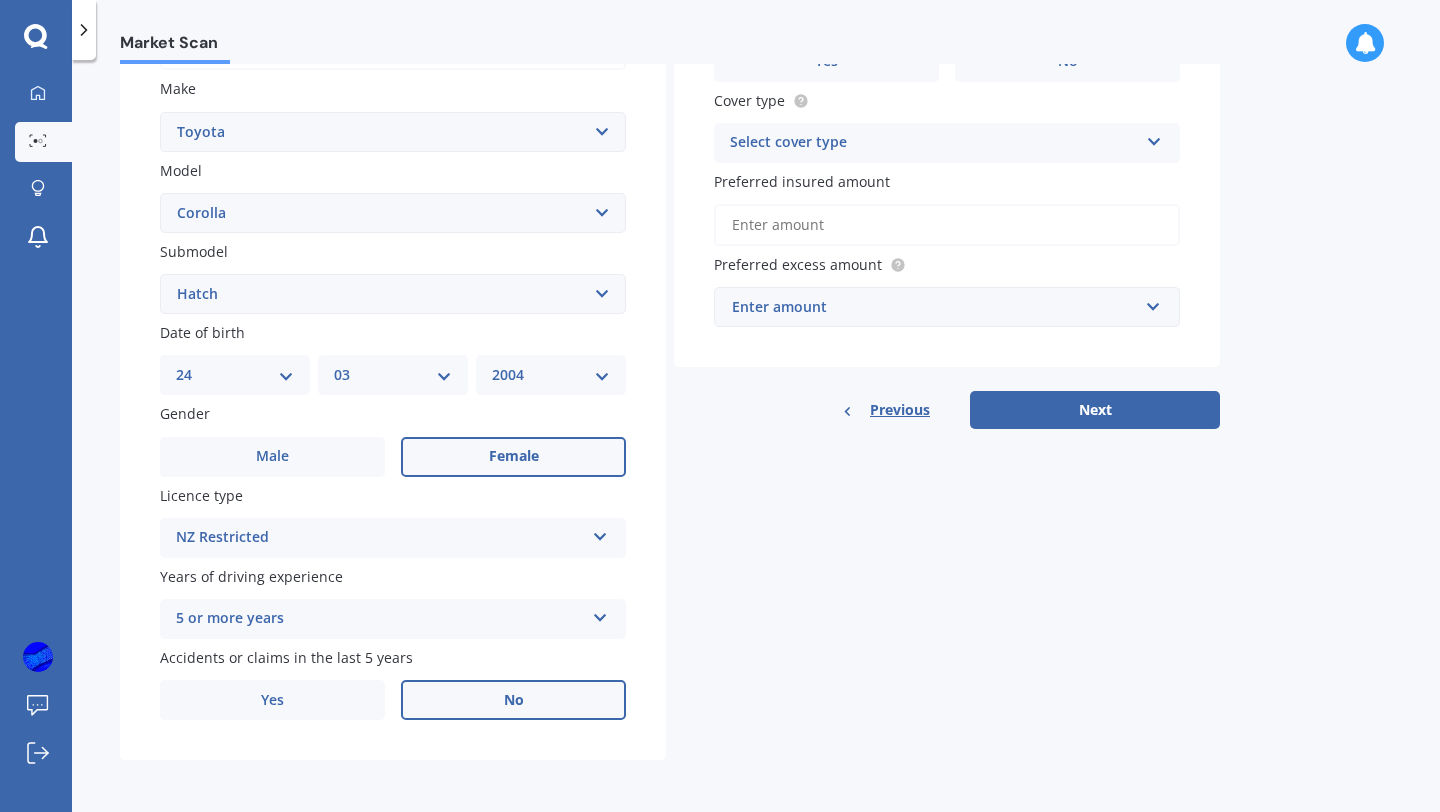 click on "No" at bounding box center (513, 457) 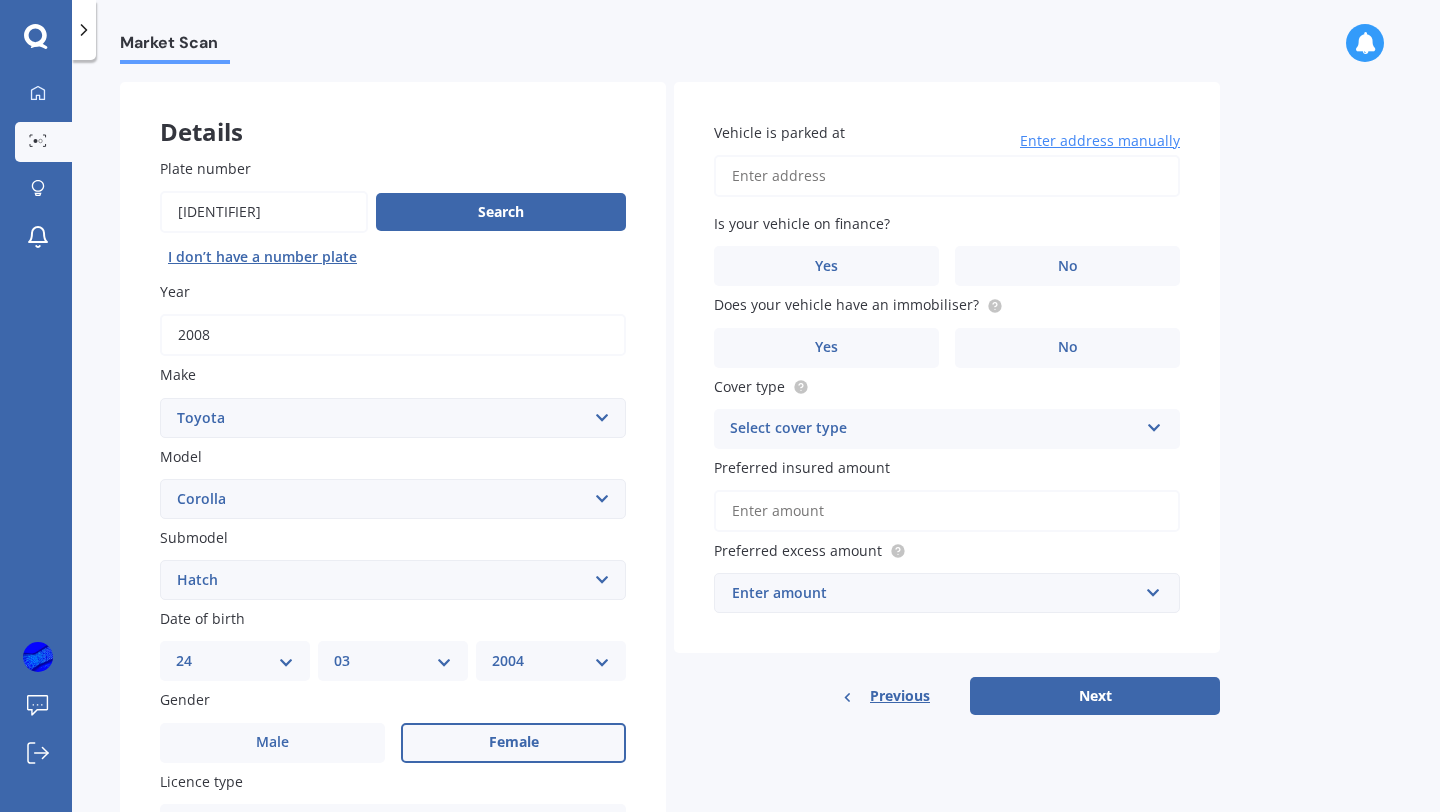 scroll, scrollTop: 0, scrollLeft: 0, axis: both 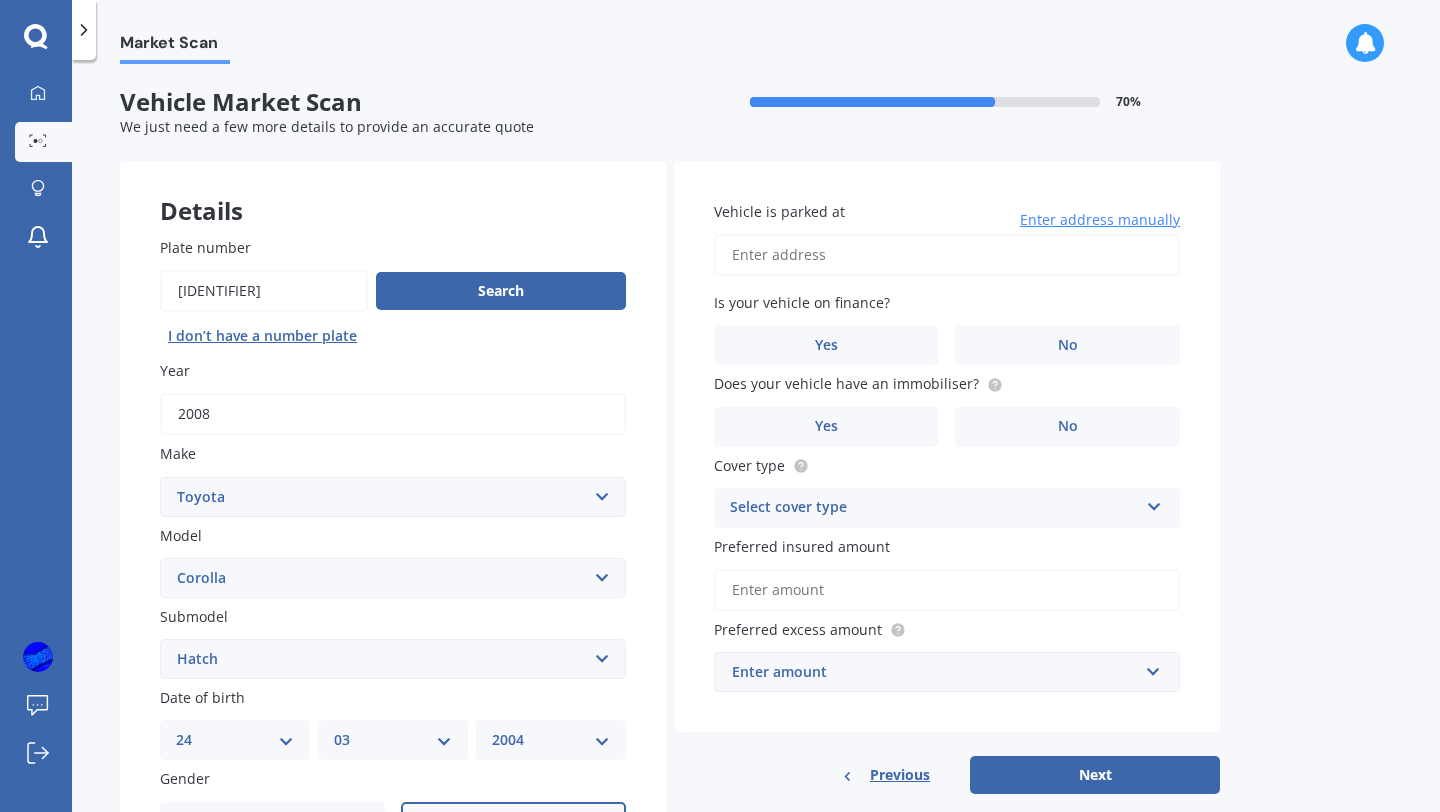 click on "Vehicle is parked at" at bounding box center (947, 255) 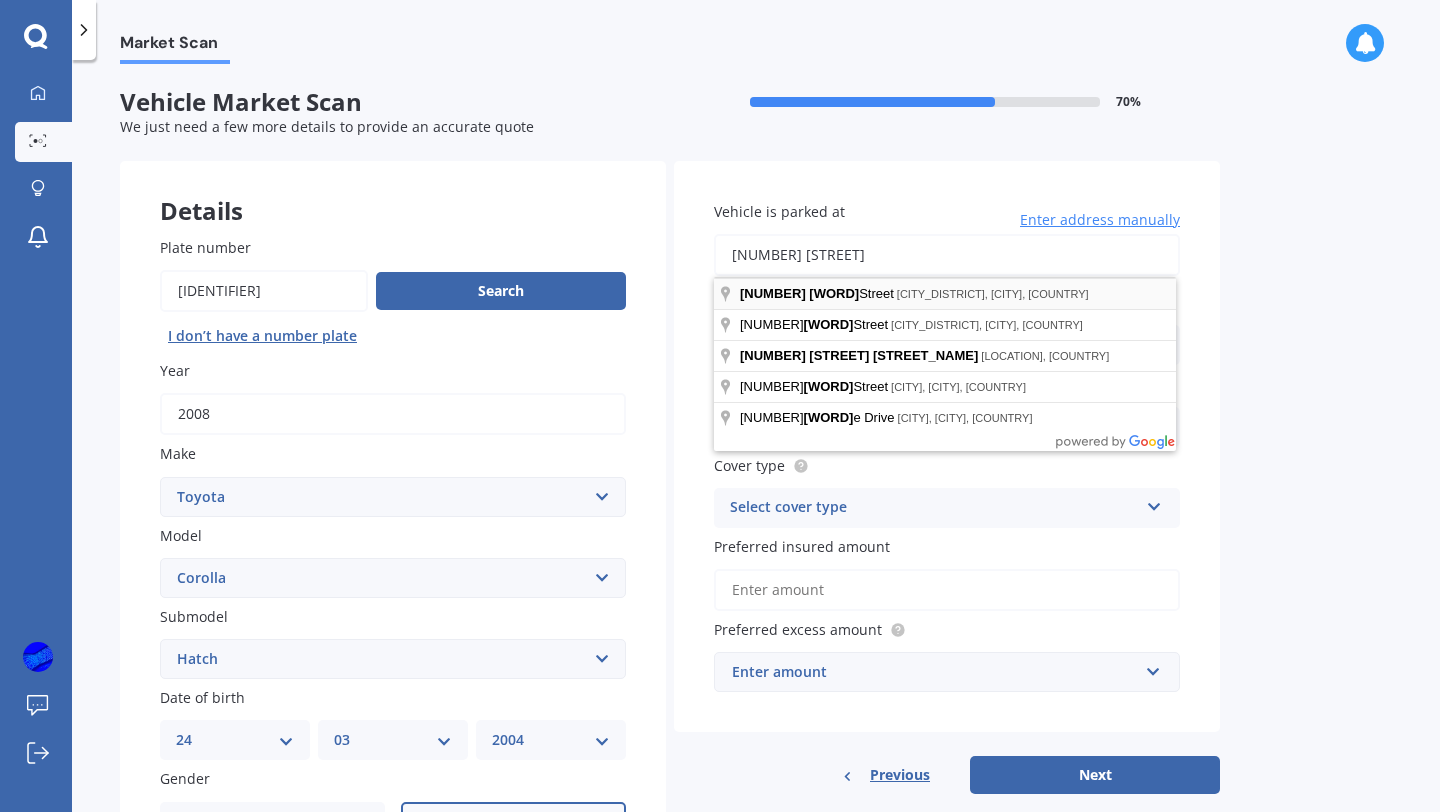 type on "[NUMBER] [STREET]" 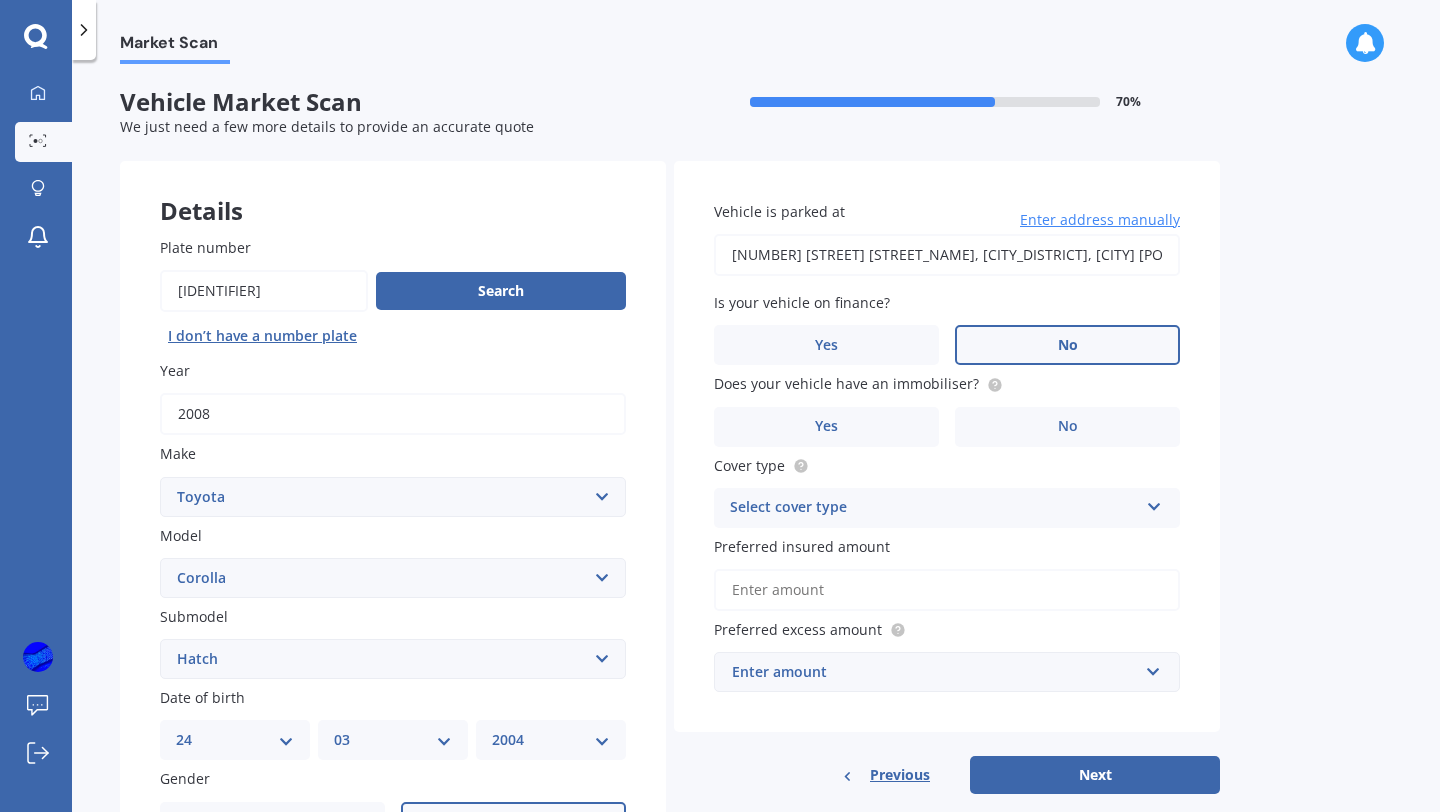 click on "No" at bounding box center (513, 822) 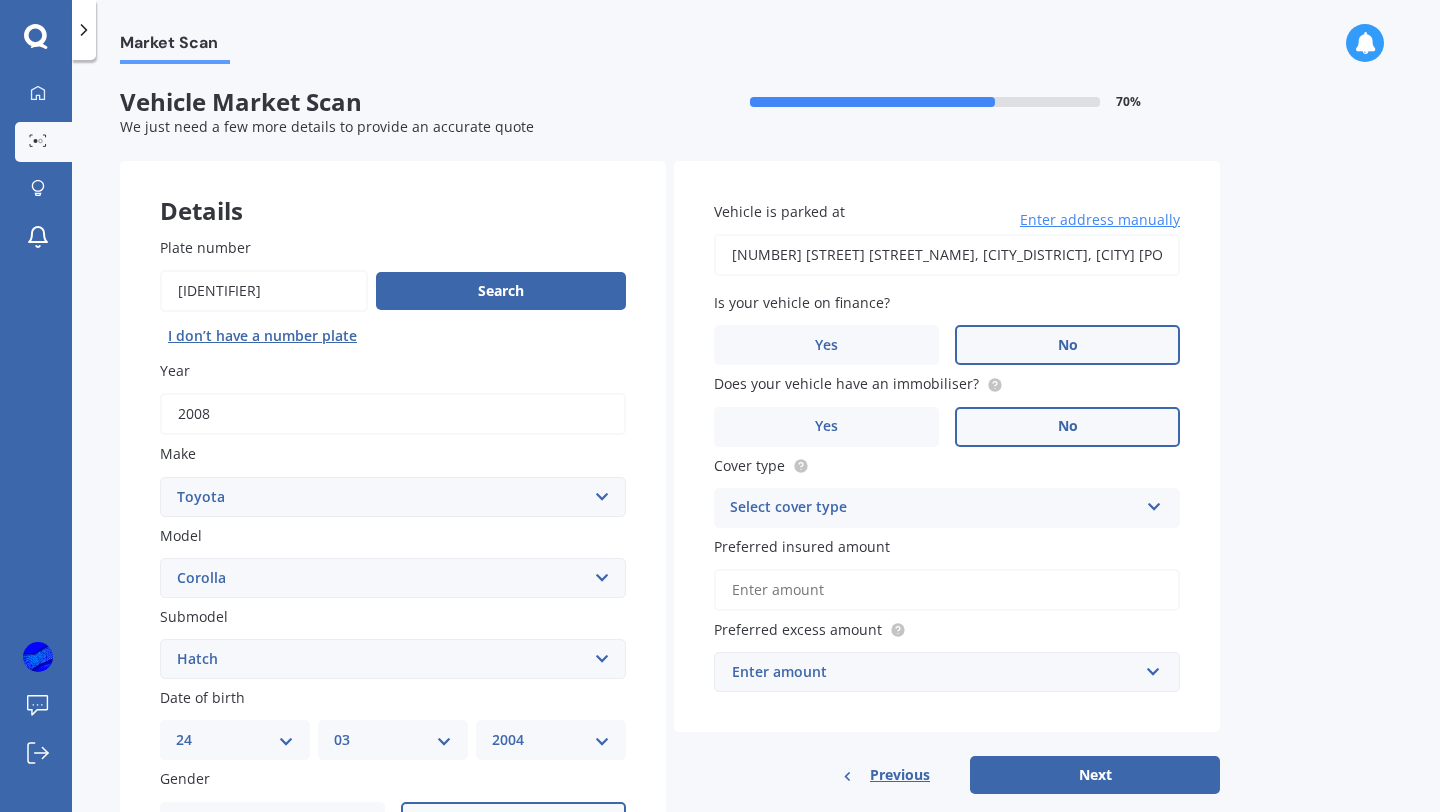 click on "No" at bounding box center [513, 822] 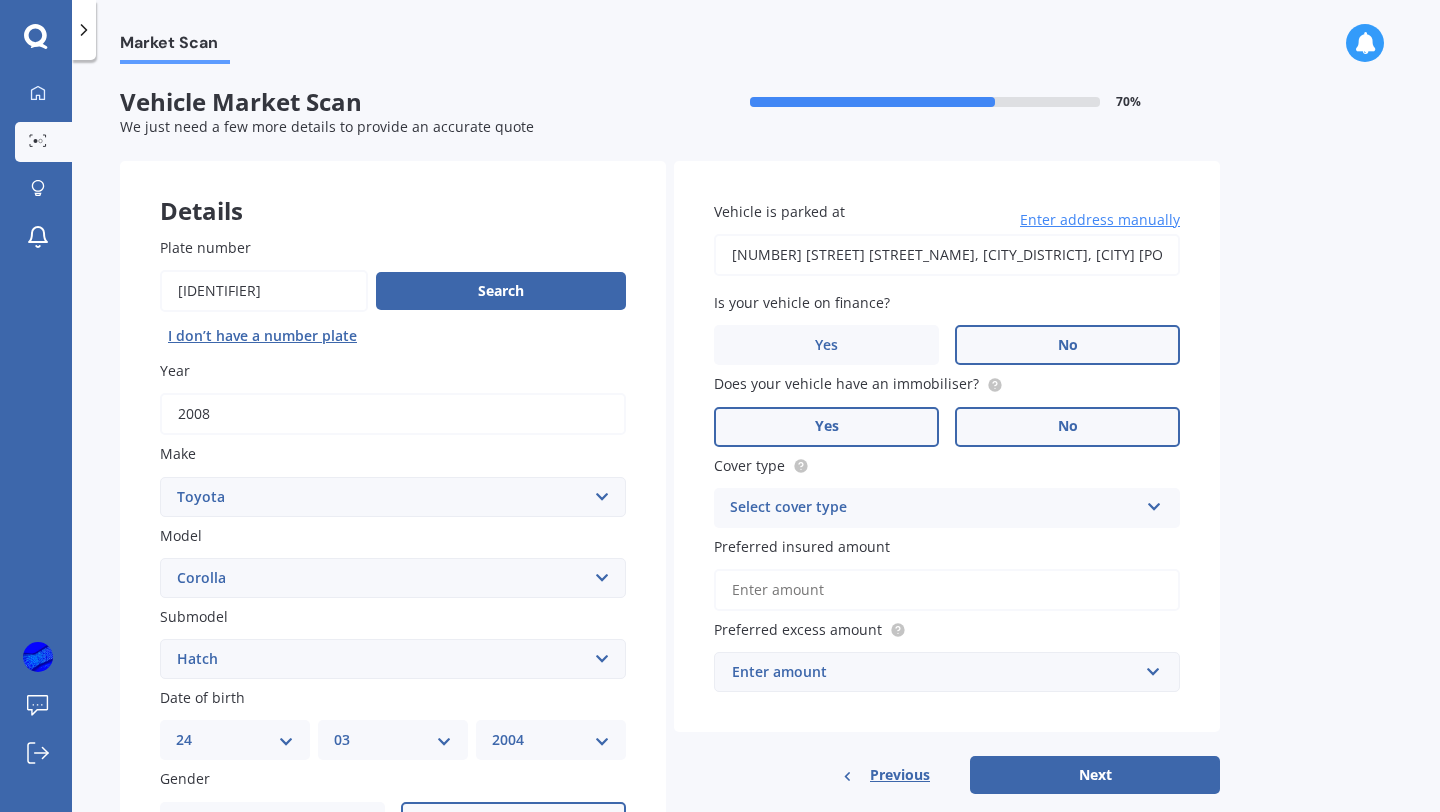 click on "Yes" at bounding box center (272, 822) 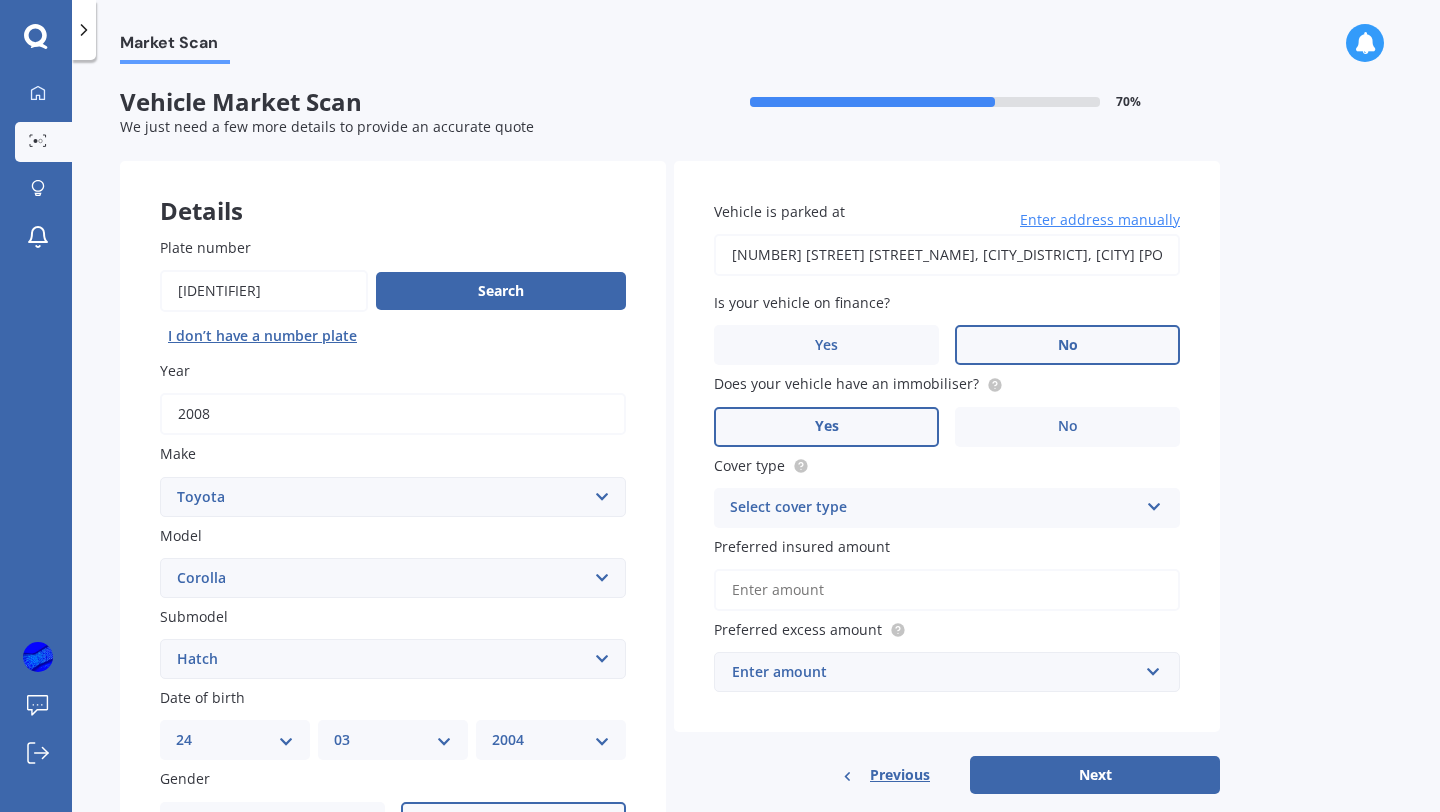 click on "Select cover type" at bounding box center [934, 508] 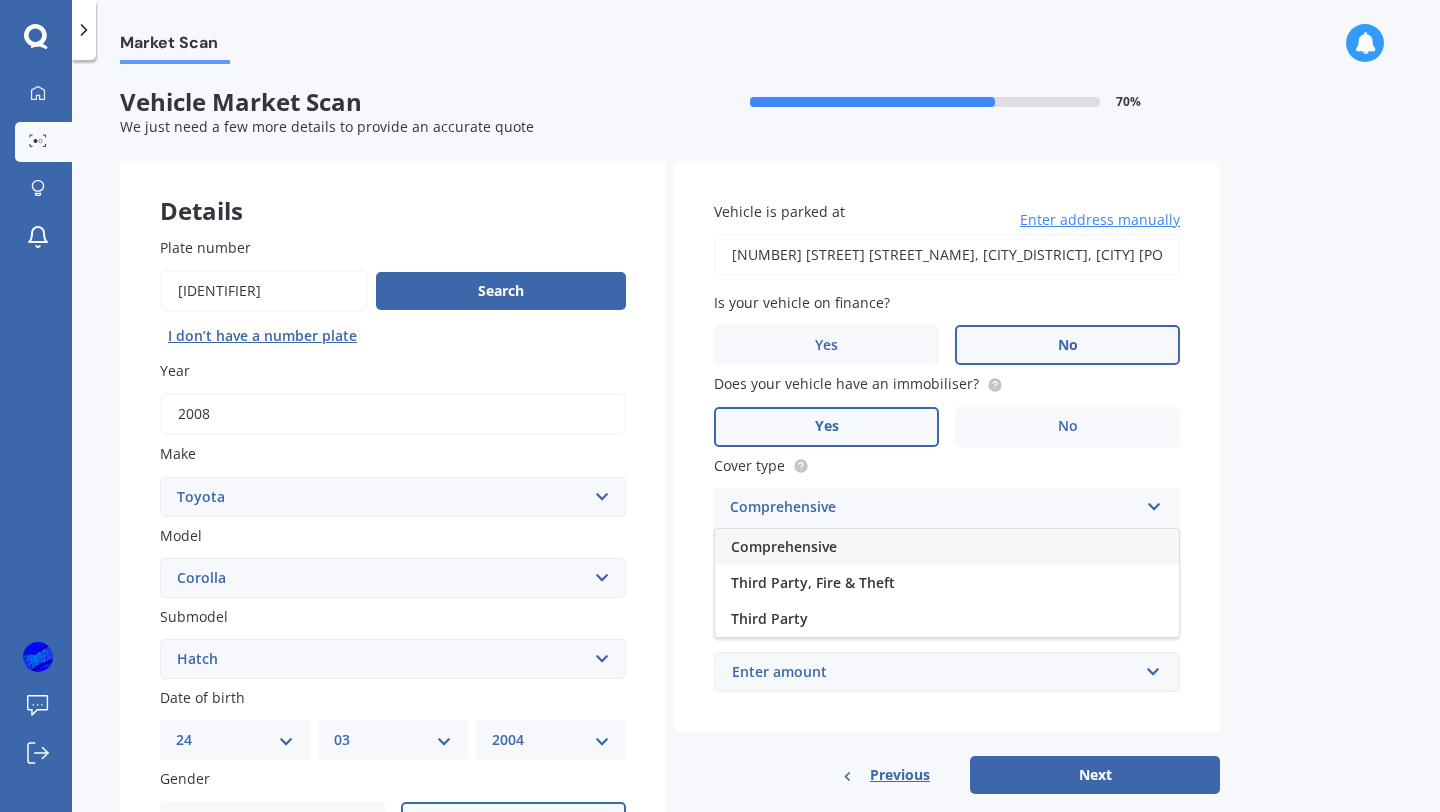 click on "Comprehensive" at bounding box center [947, 547] 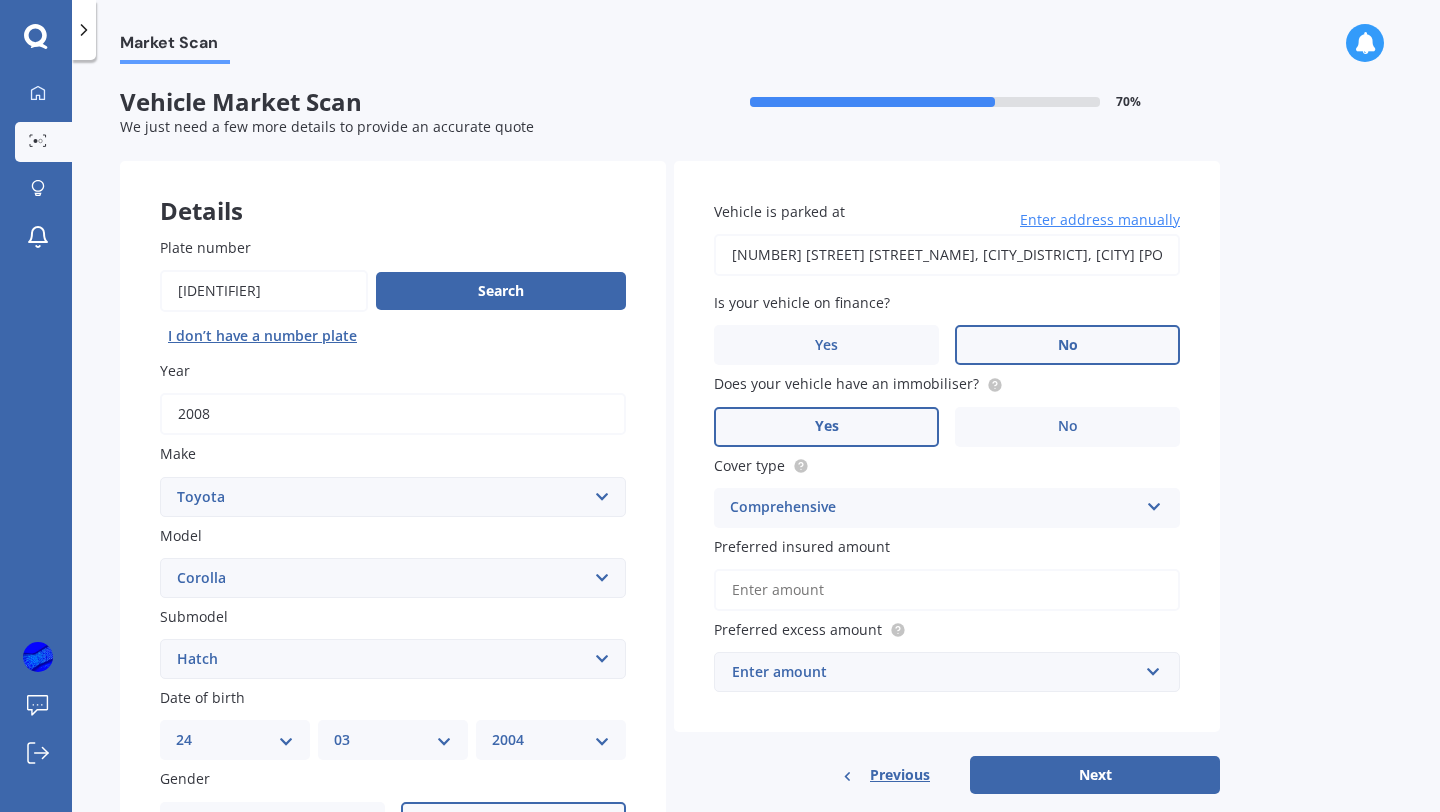 click on "Preferred insured amount" at bounding box center [947, 590] 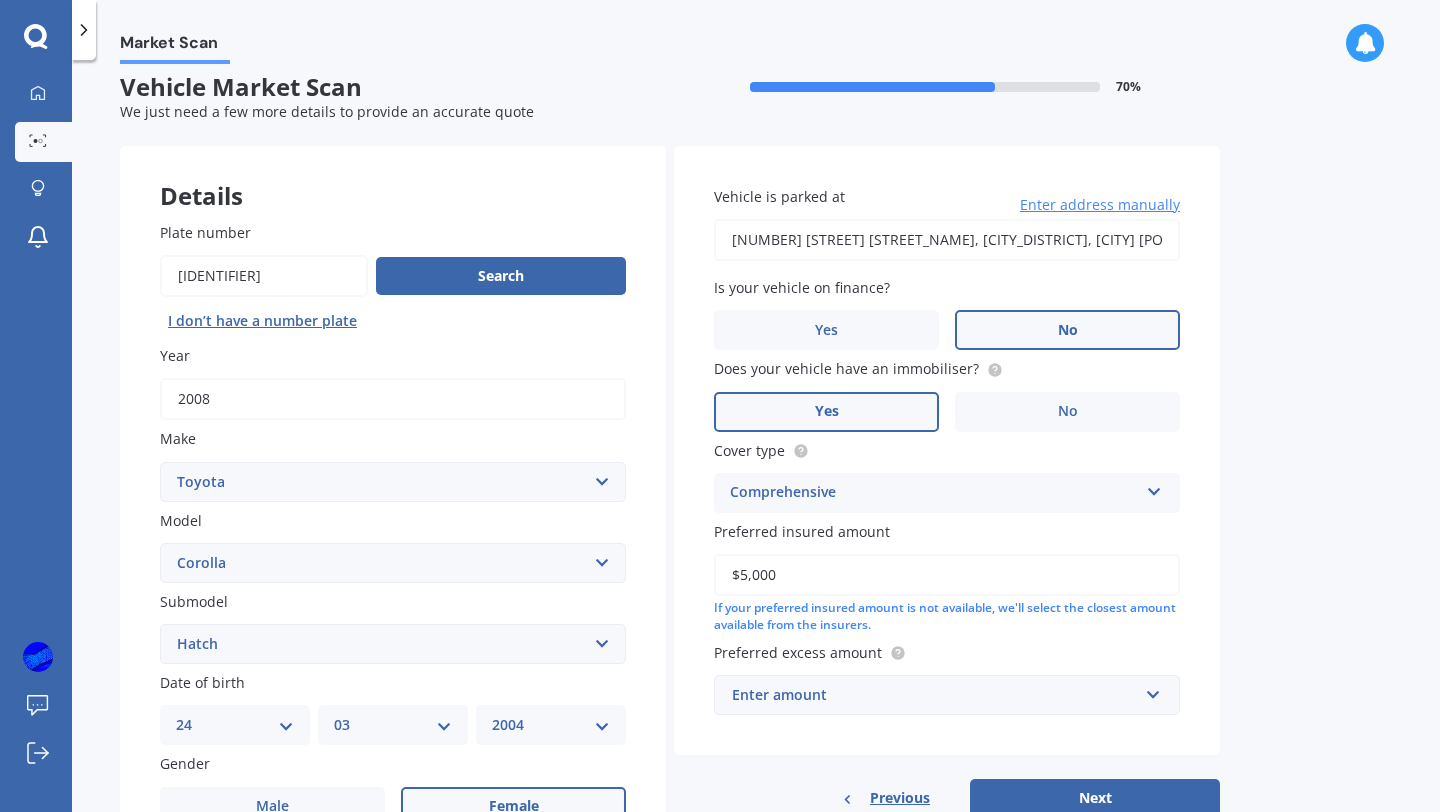 scroll, scrollTop: 17, scrollLeft: 0, axis: vertical 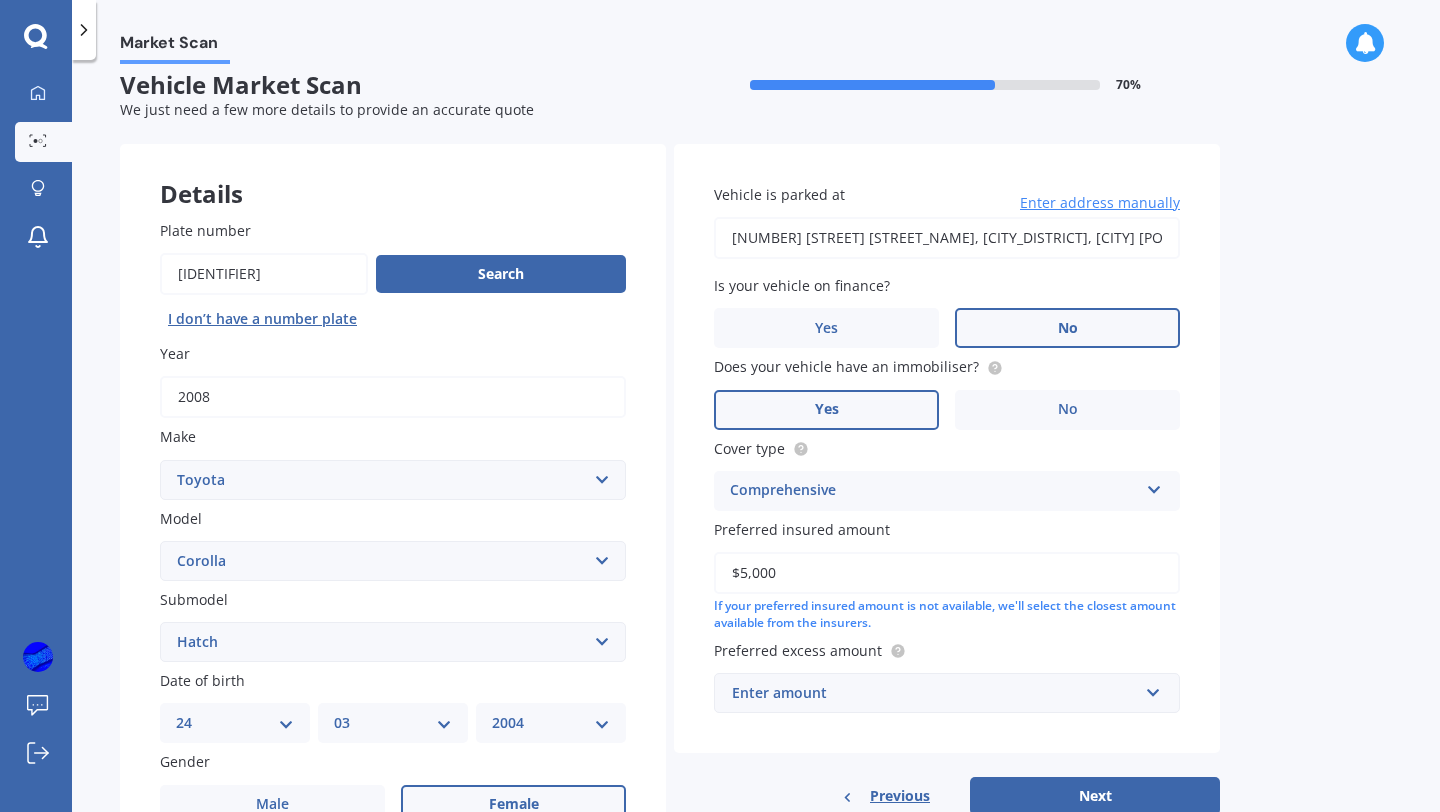 type on "$5,000" 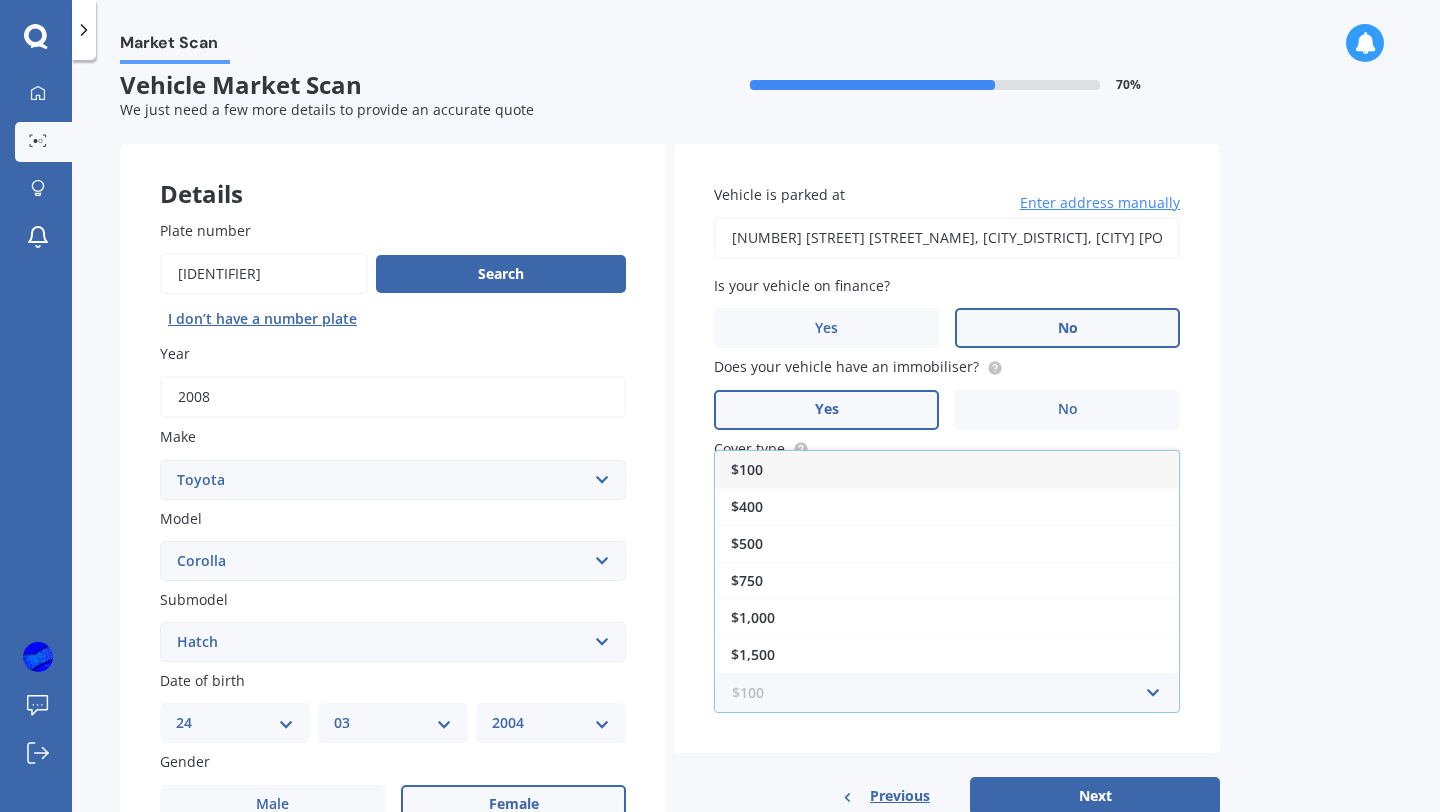 click at bounding box center [940, 693] 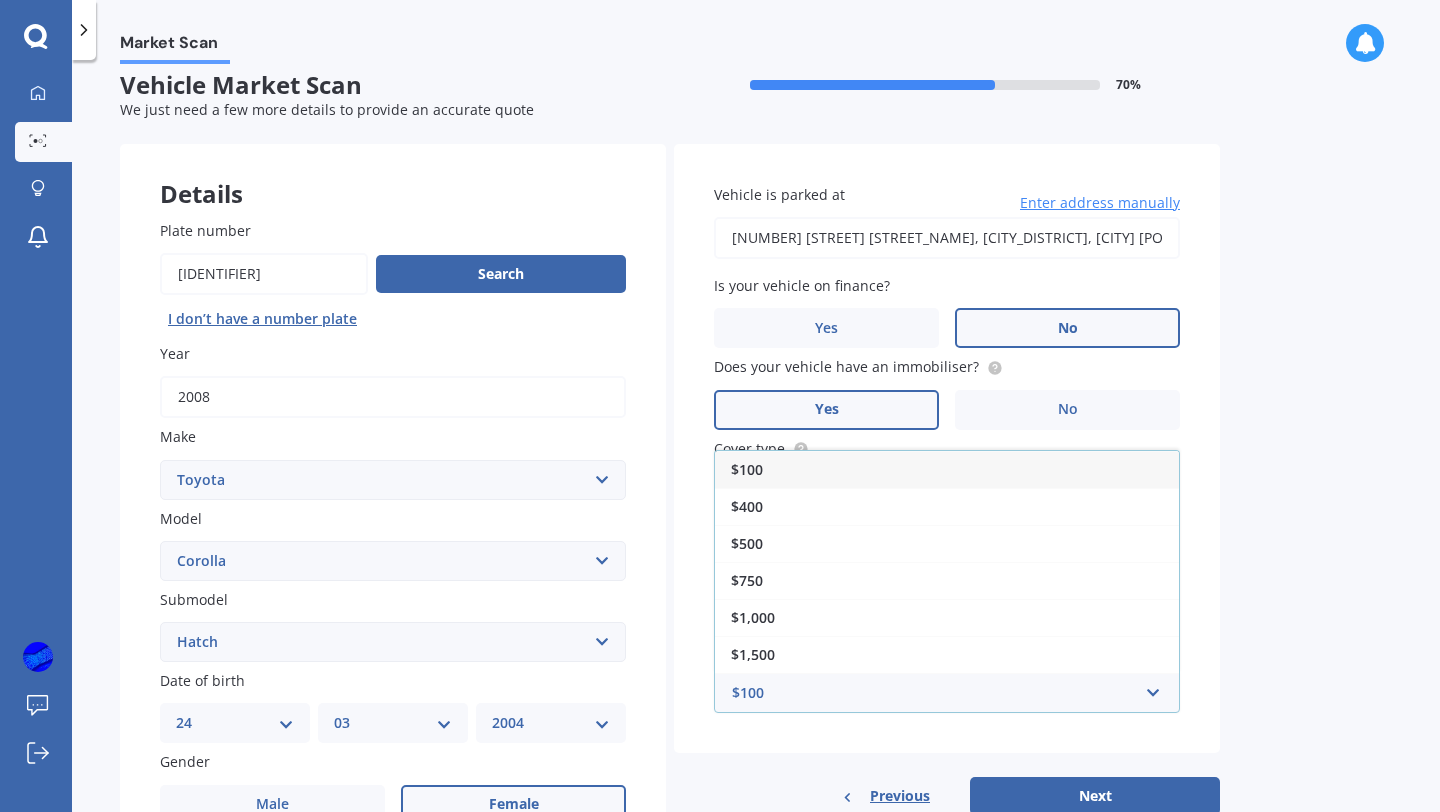 click on "$100 $100 $400 $500 $750 $1,000 $1,500 $2,000" at bounding box center [947, 693] 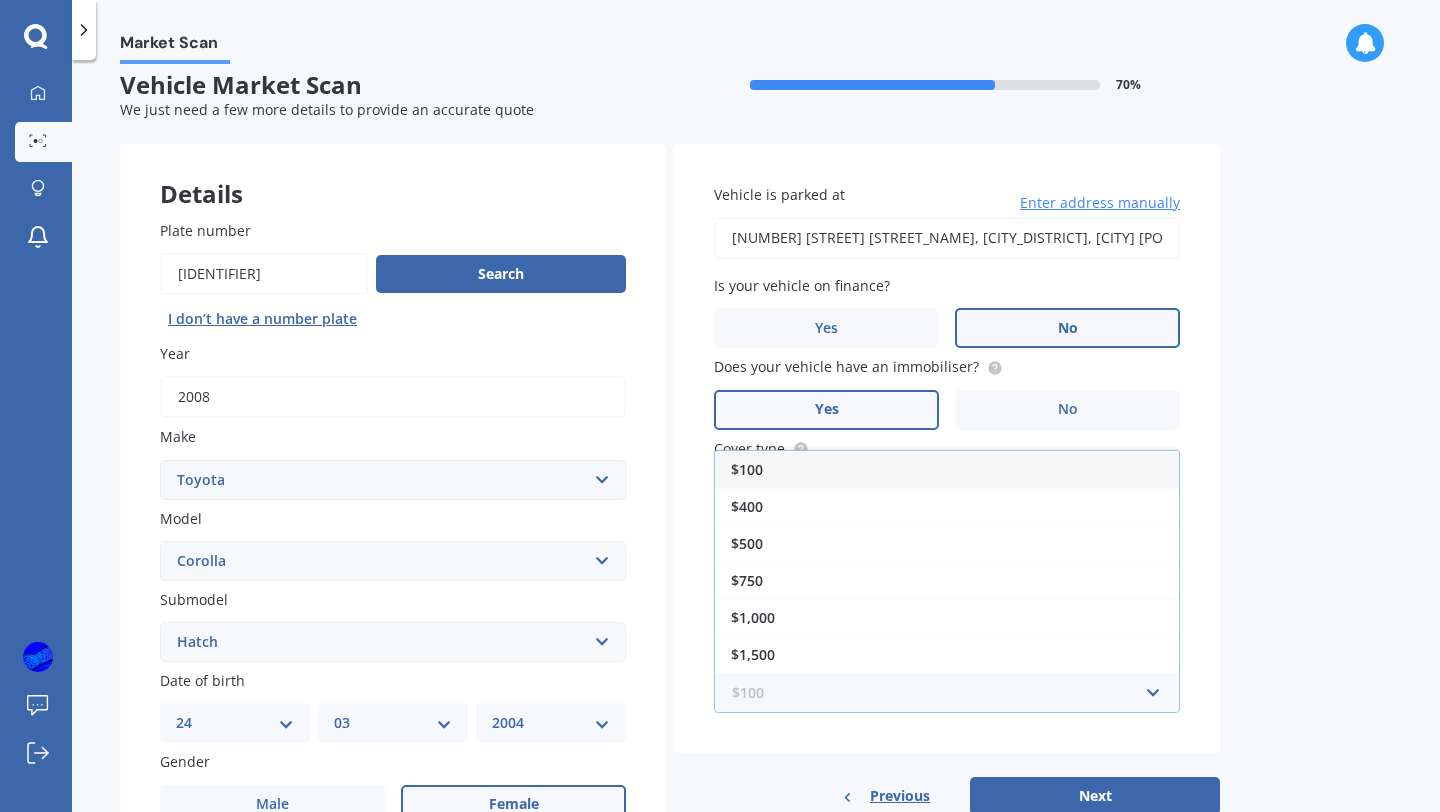 click at bounding box center (940, 693) 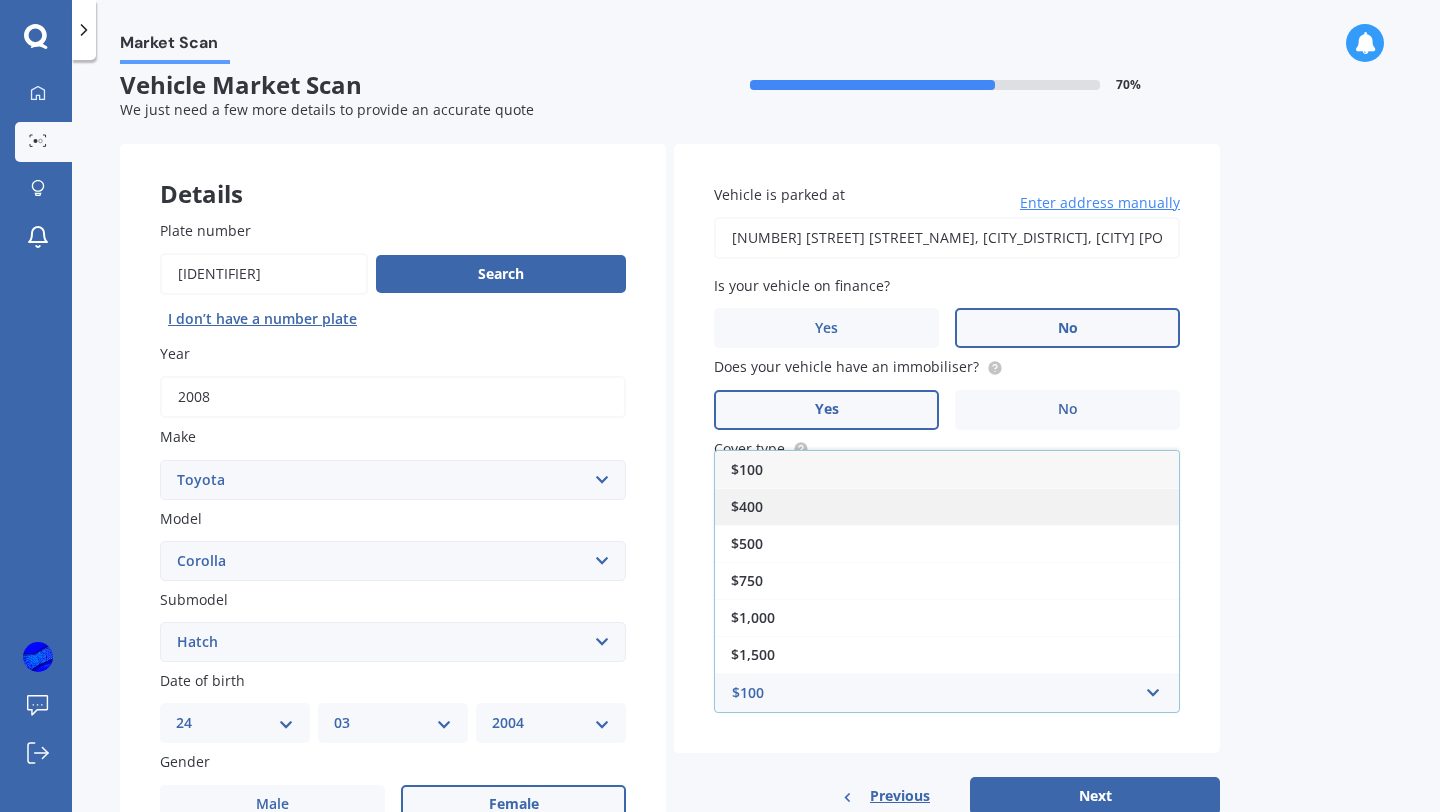 click on "$400" at bounding box center [947, 506] 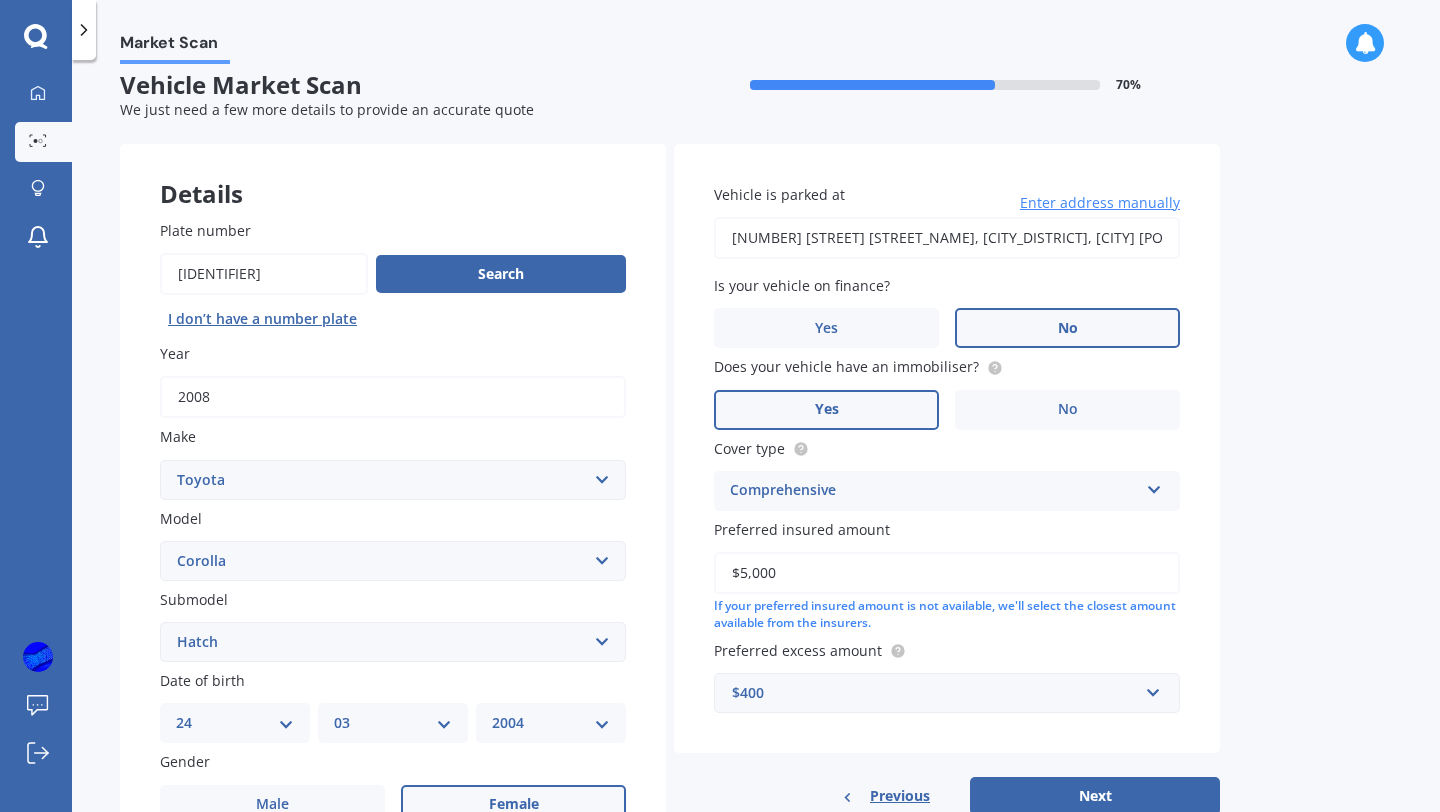 scroll, scrollTop: 106, scrollLeft: 0, axis: vertical 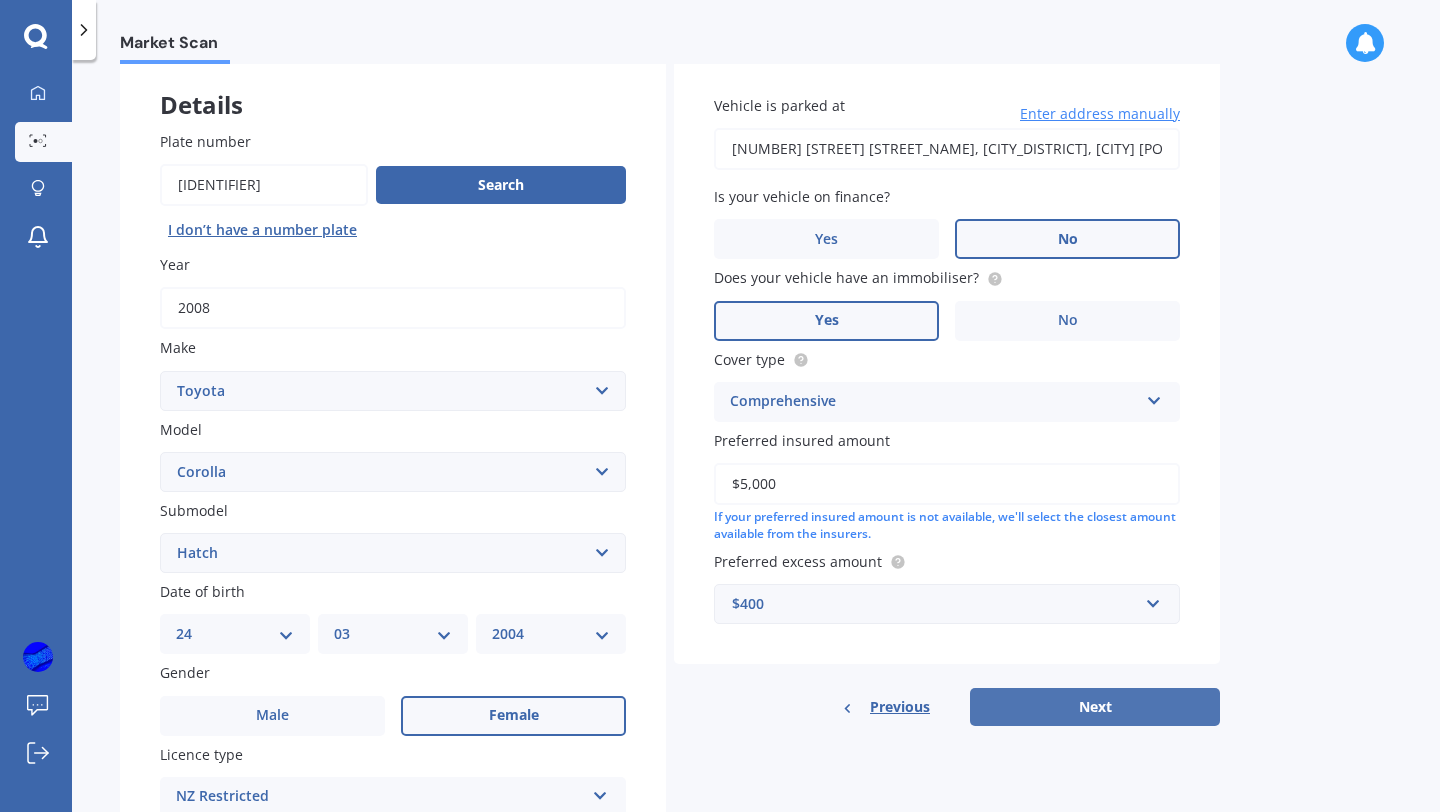 click on "Next" at bounding box center [1095, 707] 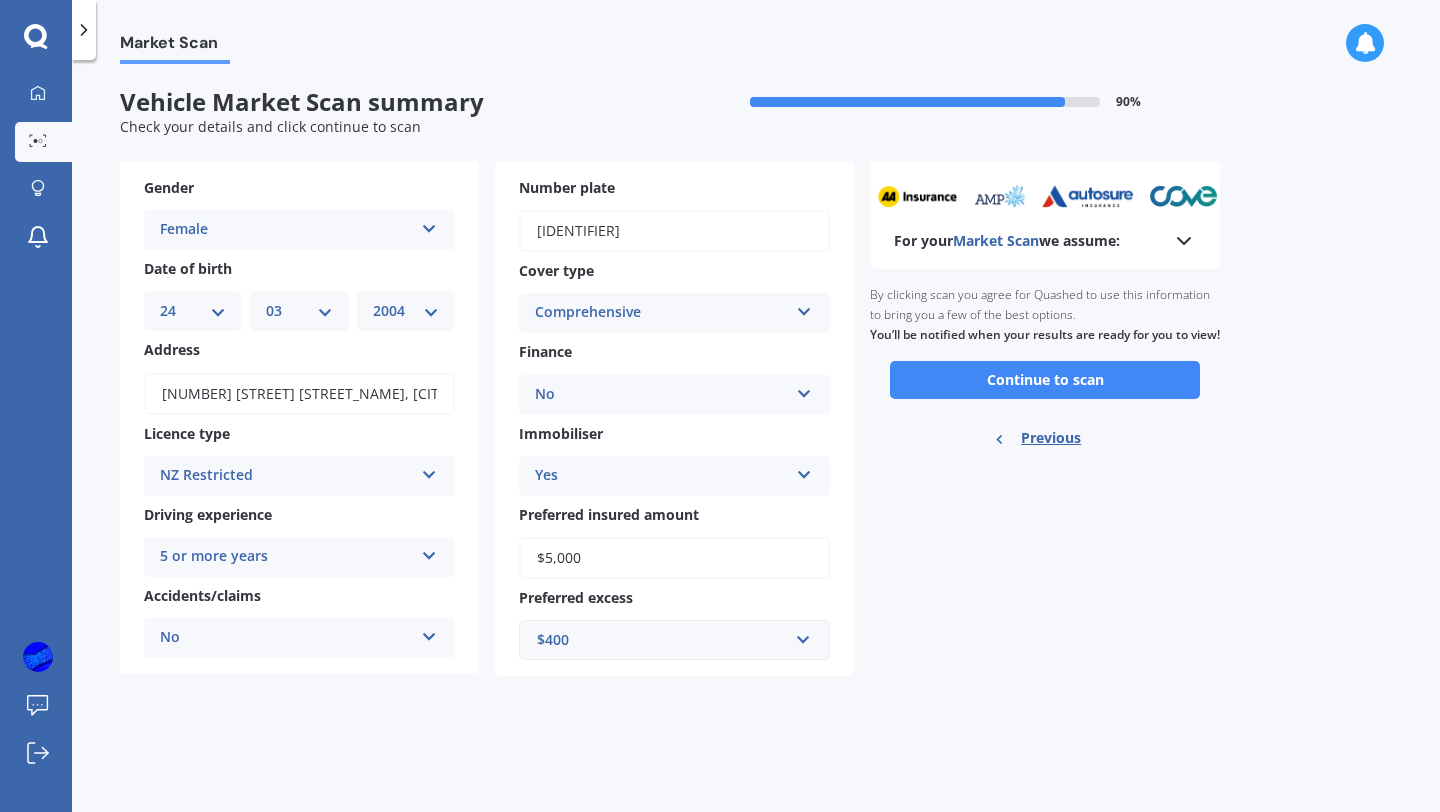 scroll, scrollTop: 0, scrollLeft: 0, axis: both 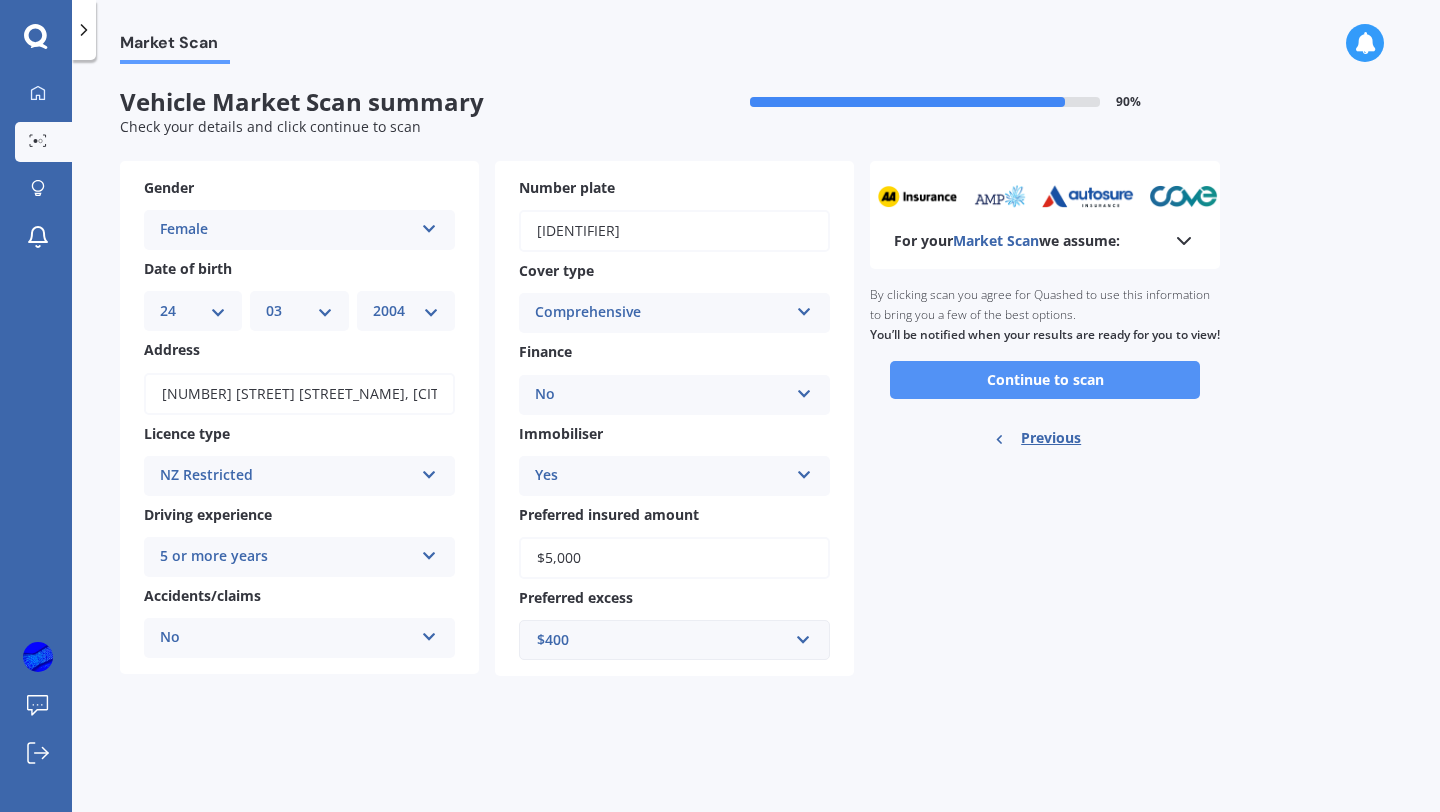 click on "Continue to scan" at bounding box center [1045, 380] 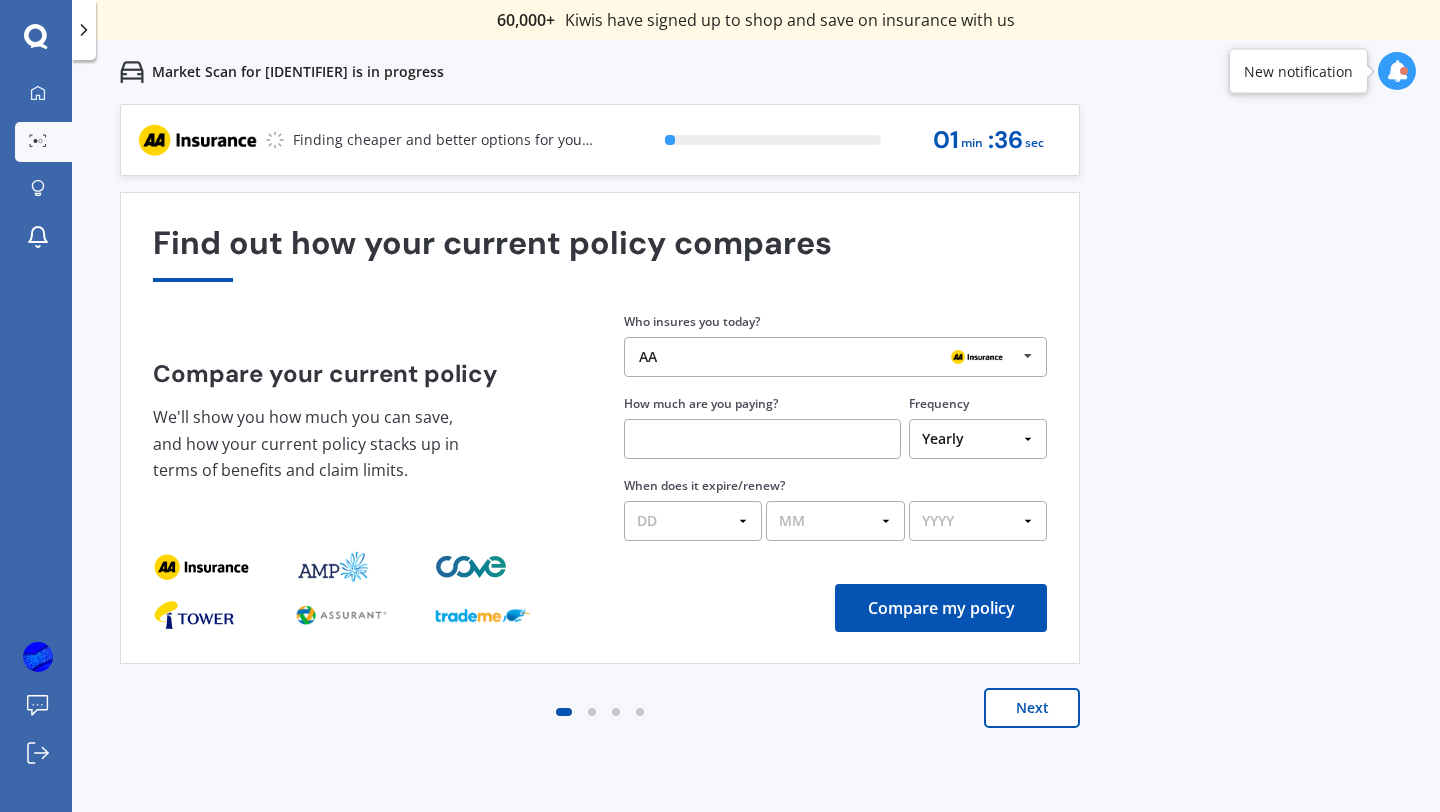 click on "AA" at bounding box center (828, 357) 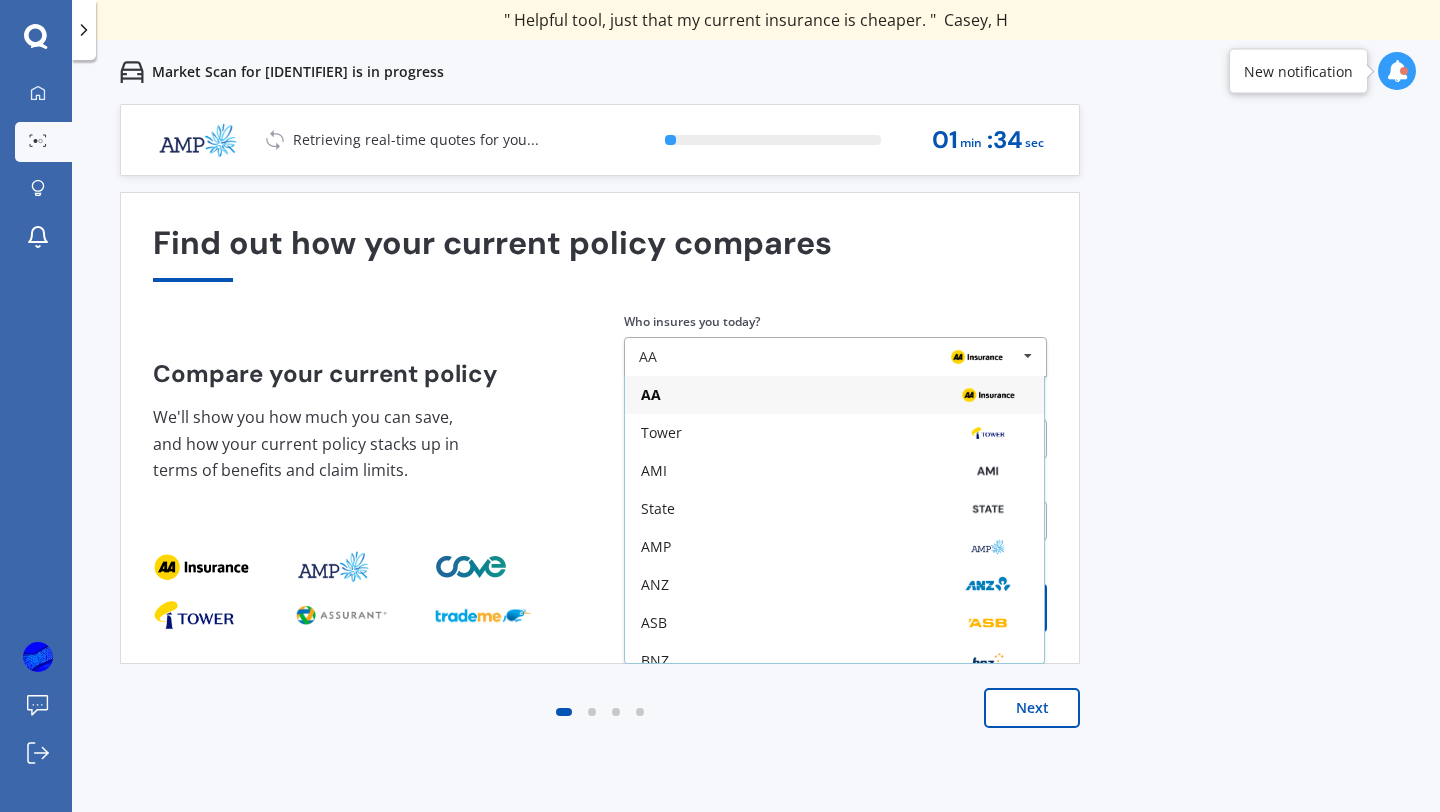 click on "Find out how your current policy compares Compare your current policy  We'll show you how much you can save, and how your current policy stacks up in terms of benefits and claim limits. Enter your policy information Who insures you today? AA AA Tower AMI State AMP ANZ ASB BNZ Trade Me Insurance Westpac Other How much are you paying? Frequency Yearly Six-Monthly Quarterly Monthly Fortnightly Weekly One-Off When does it expire/renew? DD 01 02 03 04 05 06 07 08 09 10 11 12 13 14 15 16 17 18 19 20 21 22 23 24 25 26 27 28 29 30 31 MM 01 02 03 04 05 06 07 08 09 10 11 12 YYYY 2026 2025 2024 Compare my policy" at bounding box center (600, 428) 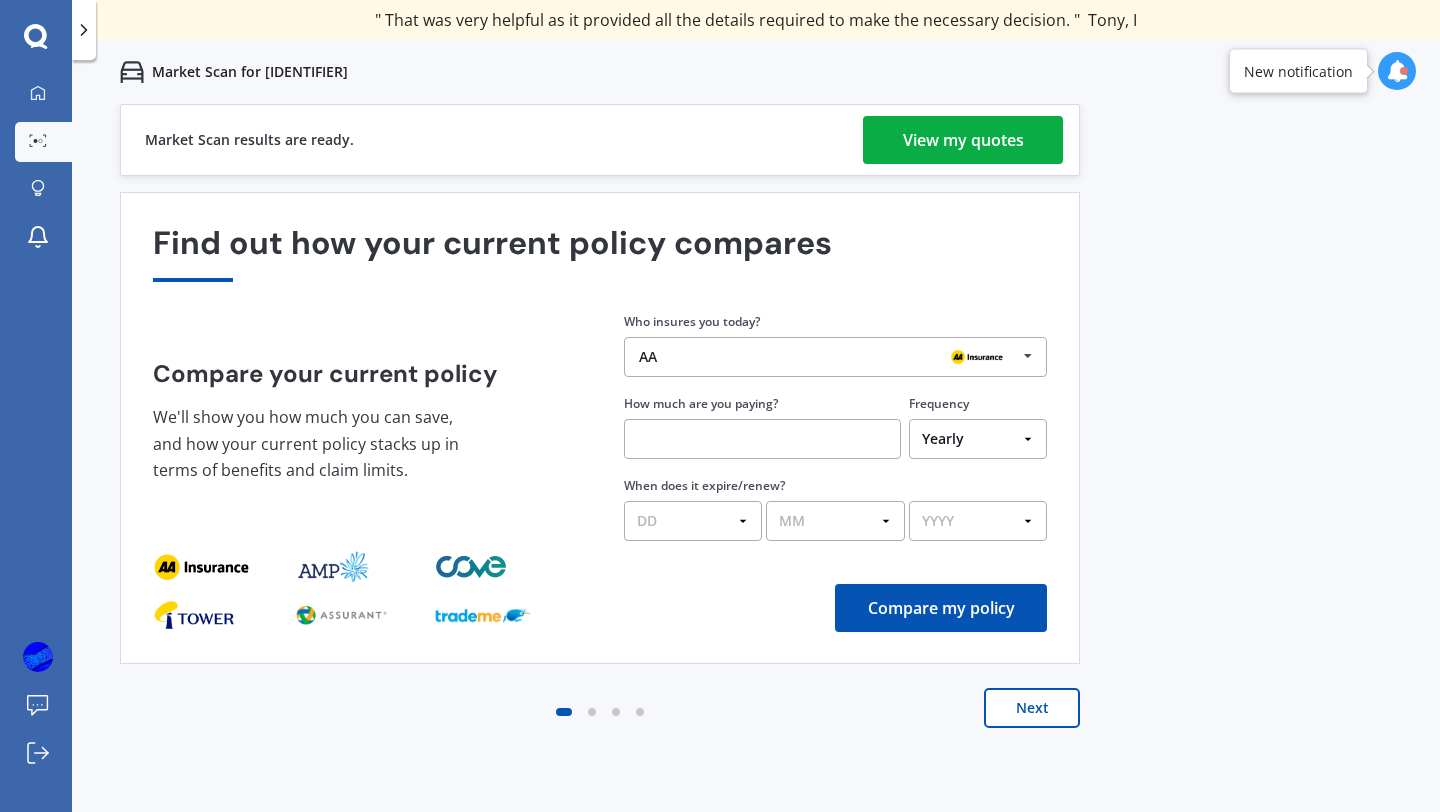 click on "View my quotes" at bounding box center [963, 140] 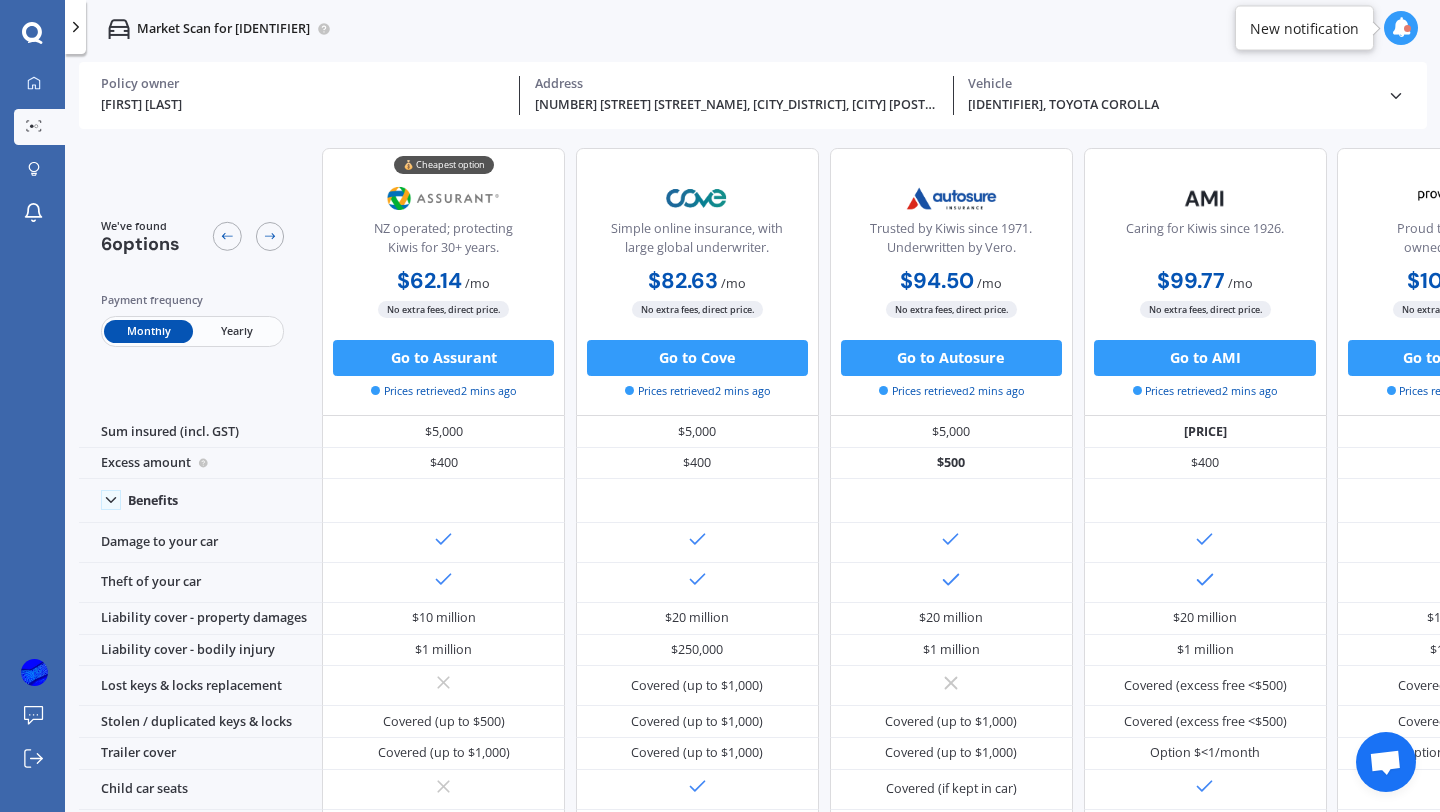 click on "Yearly" at bounding box center (237, 331) 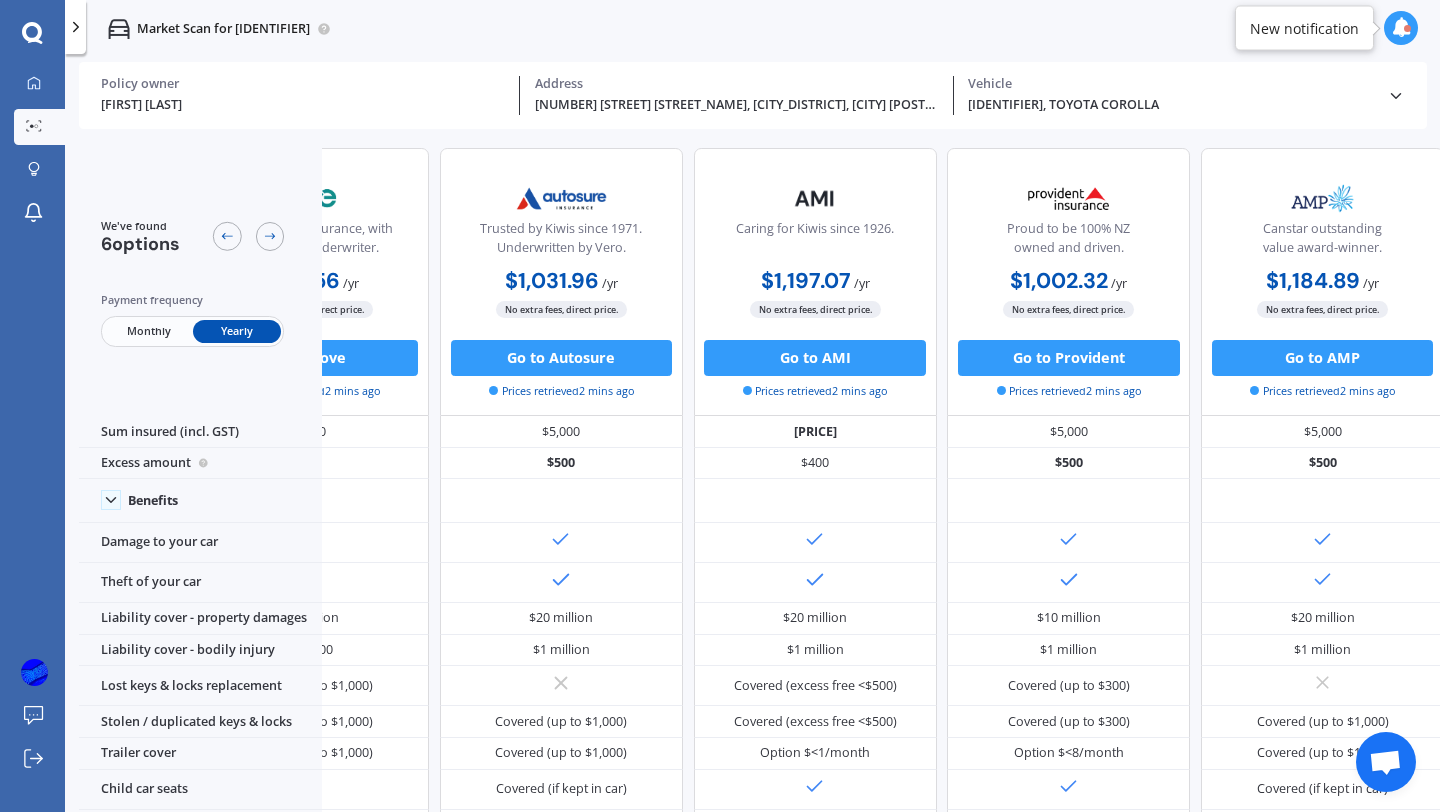 scroll, scrollTop: 0, scrollLeft: 447, axis: horizontal 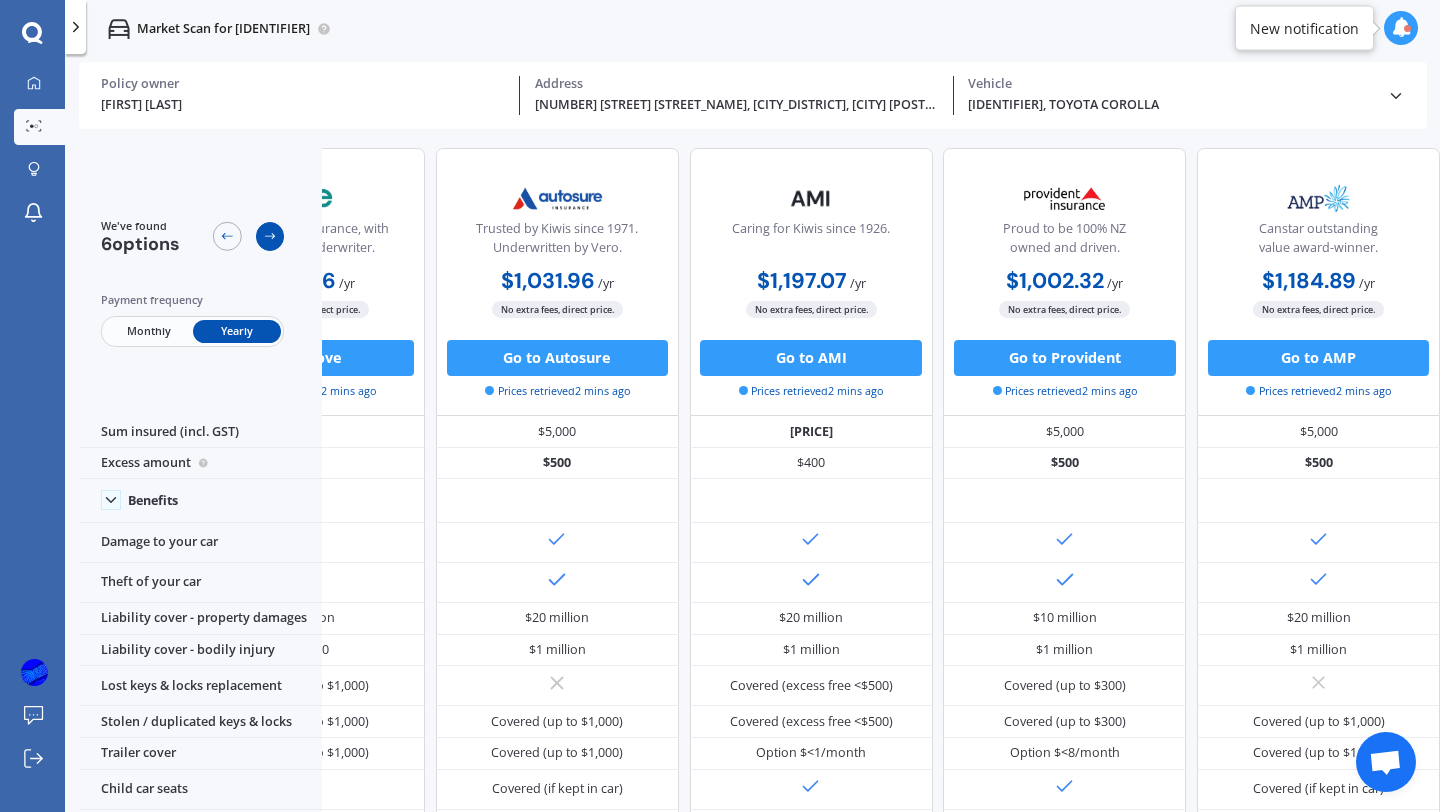 click at bounding box center [270, 236] 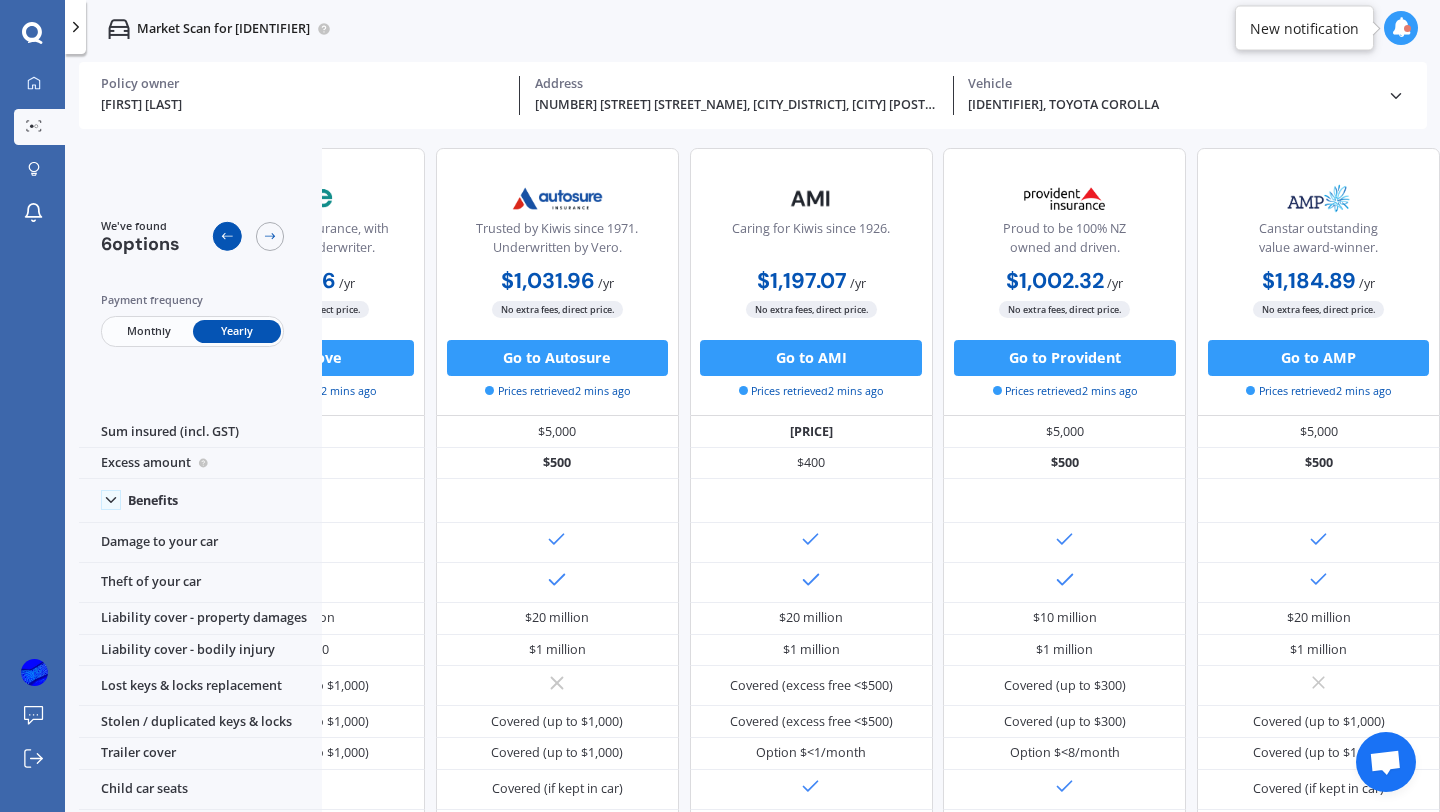 click at bounding box center [227, 236] 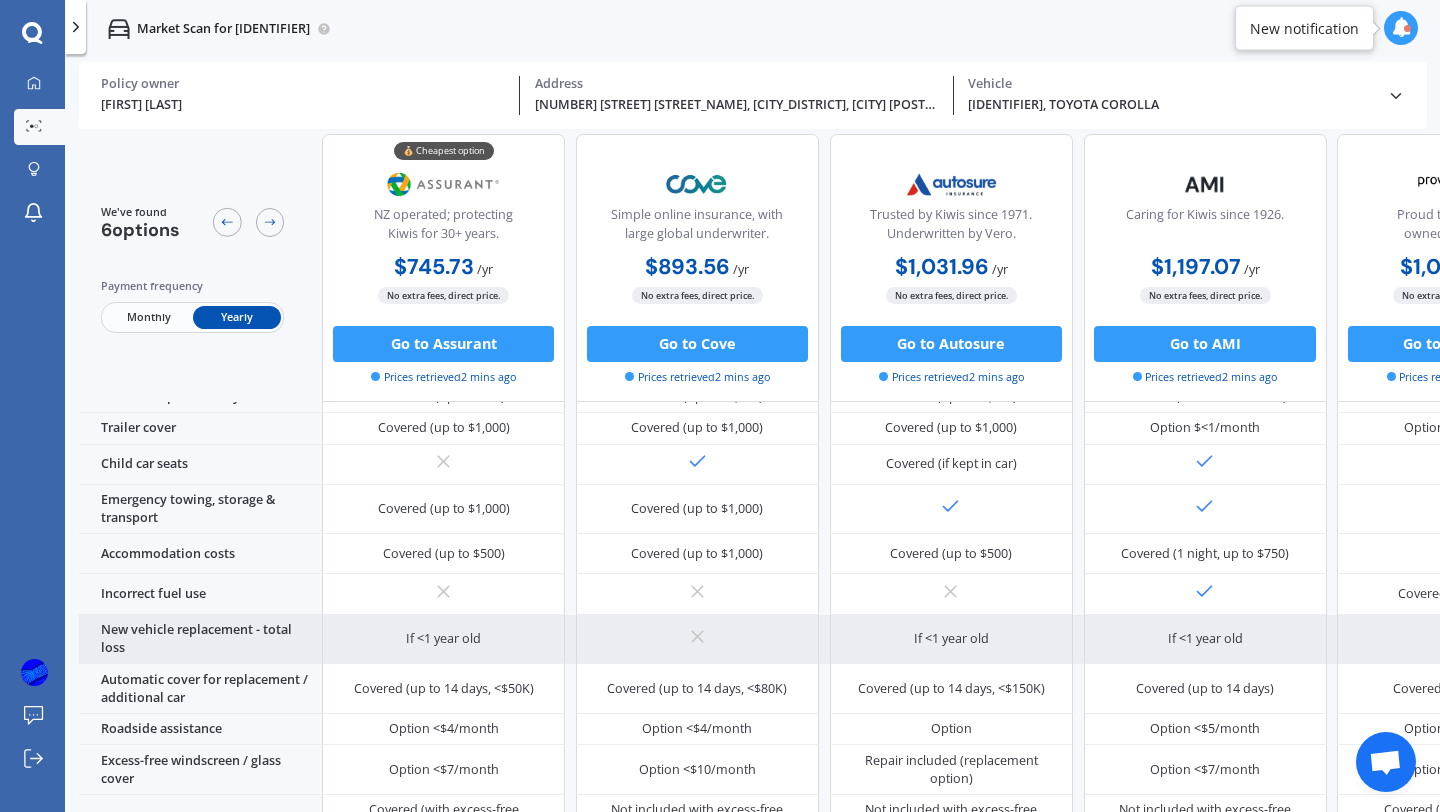 scroll, scrollTop: 364, scrollLeft: 0, axis: vertical 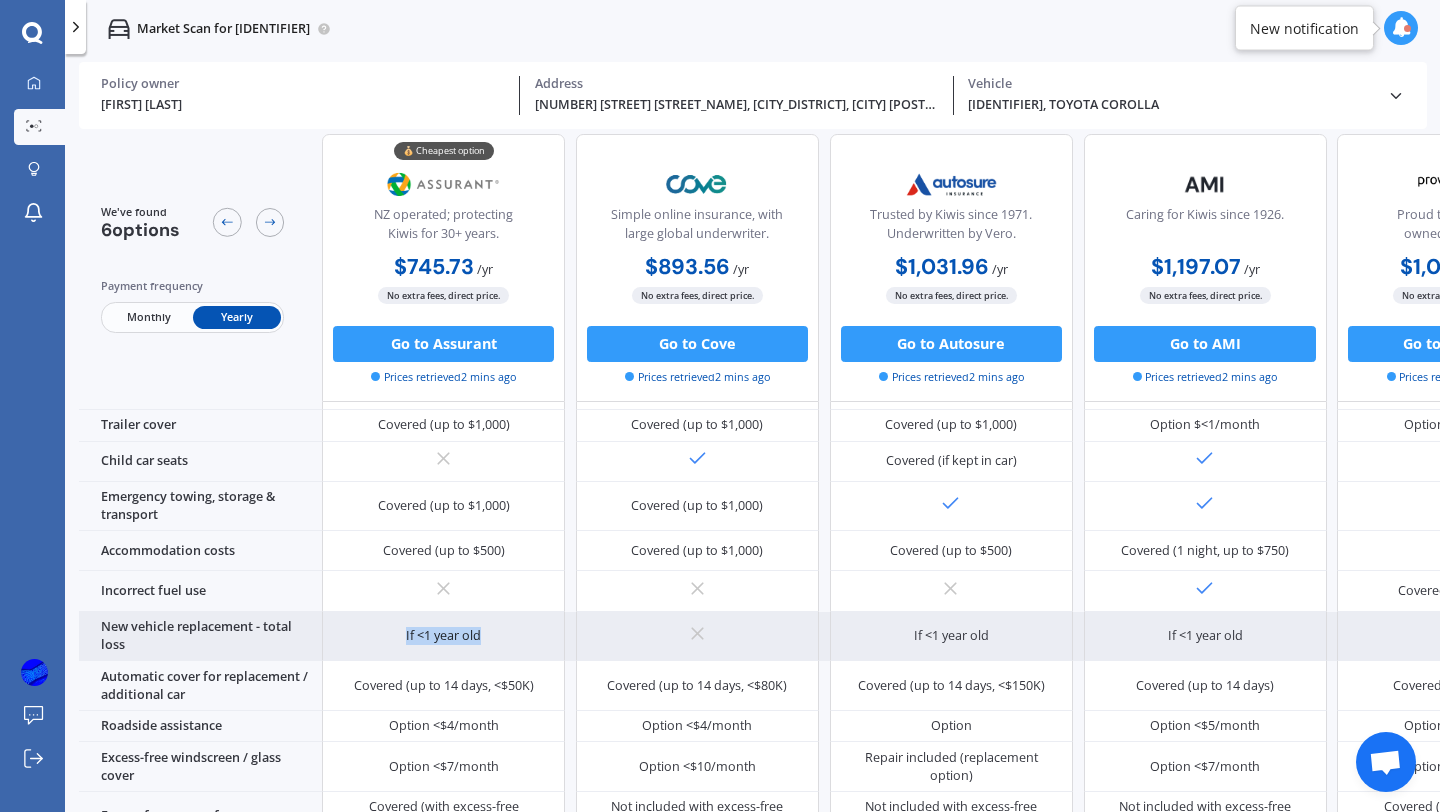 drag, startPoint x: 399, startPoint y: 622, endPoint x: 480, endPoint y: 624, distance: 81.02469 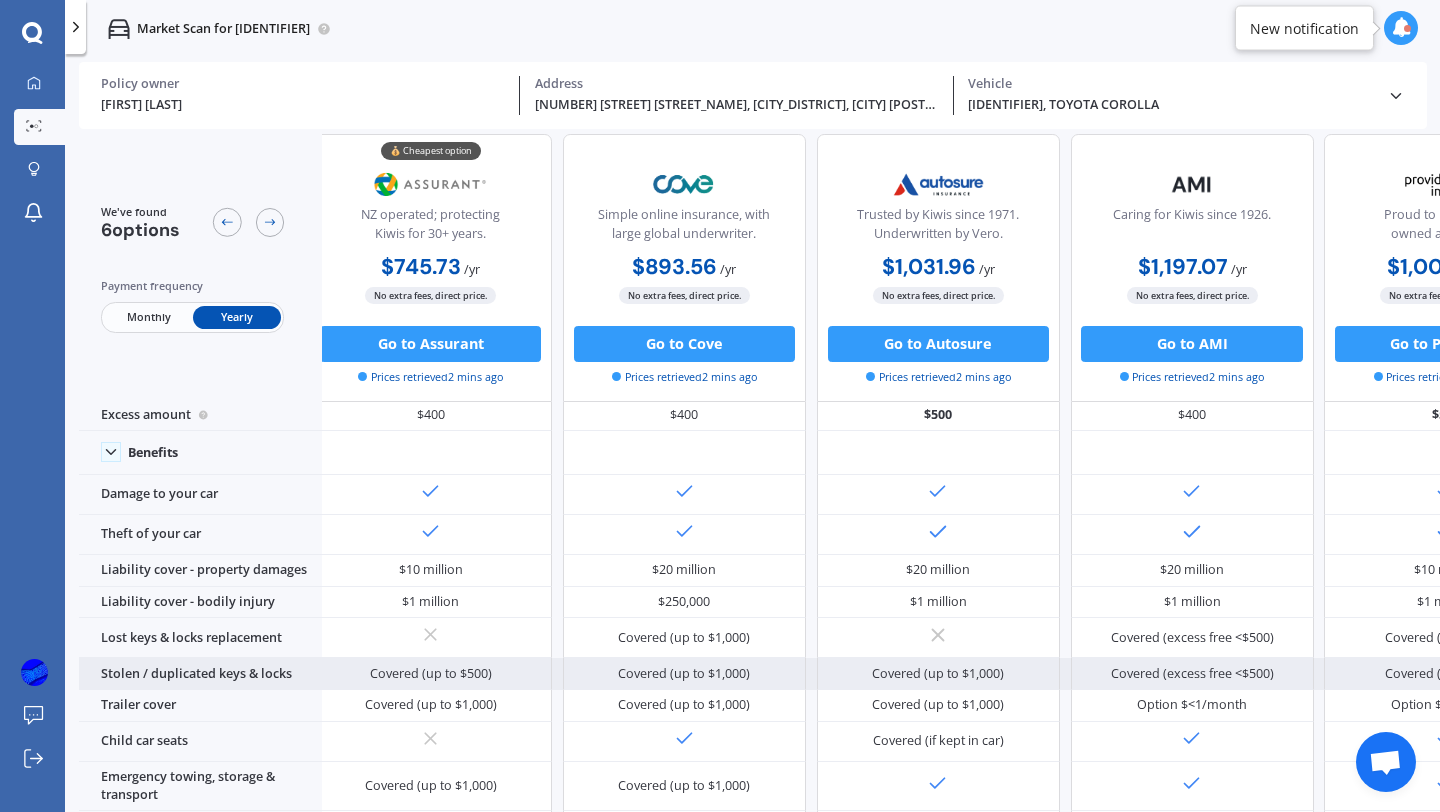 scroll, scrollTop: 53, scrollLeft: 0, axis: vertical 